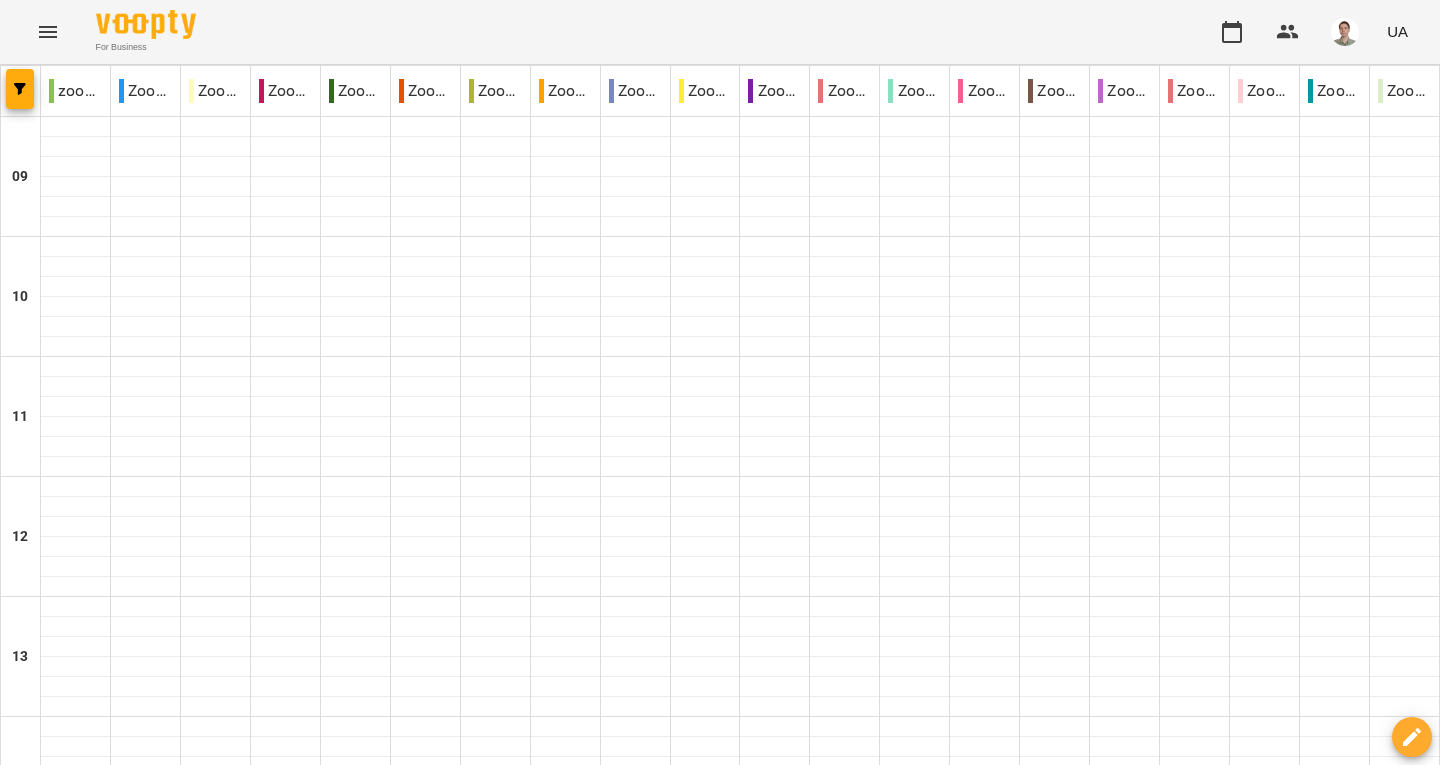 scroll, scrollTop: 0, scrollLeft: 0, axis: both 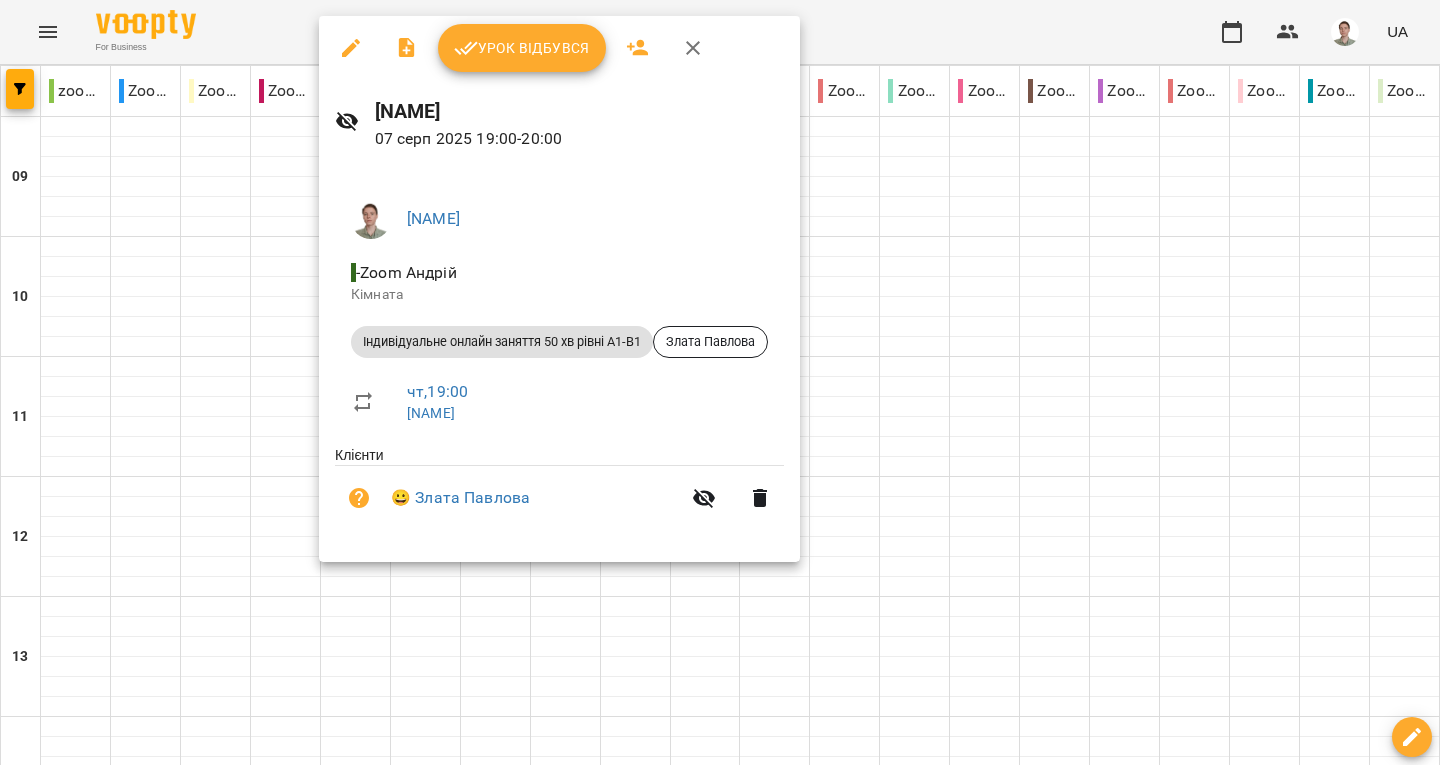 click on "Урок відбувся" at bounding box center (522, 48) 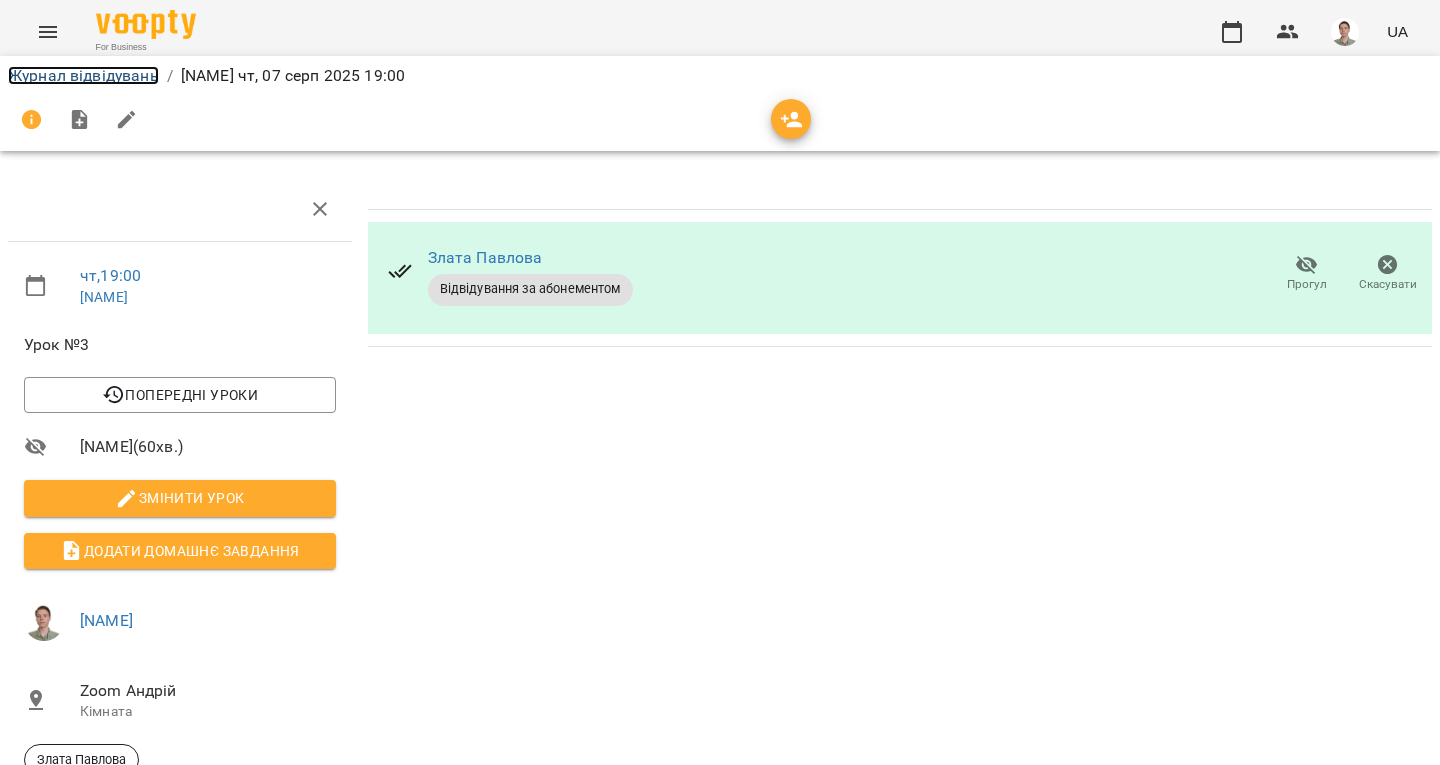click on "Журнал відвідувань" at bounding box center (83, 75) 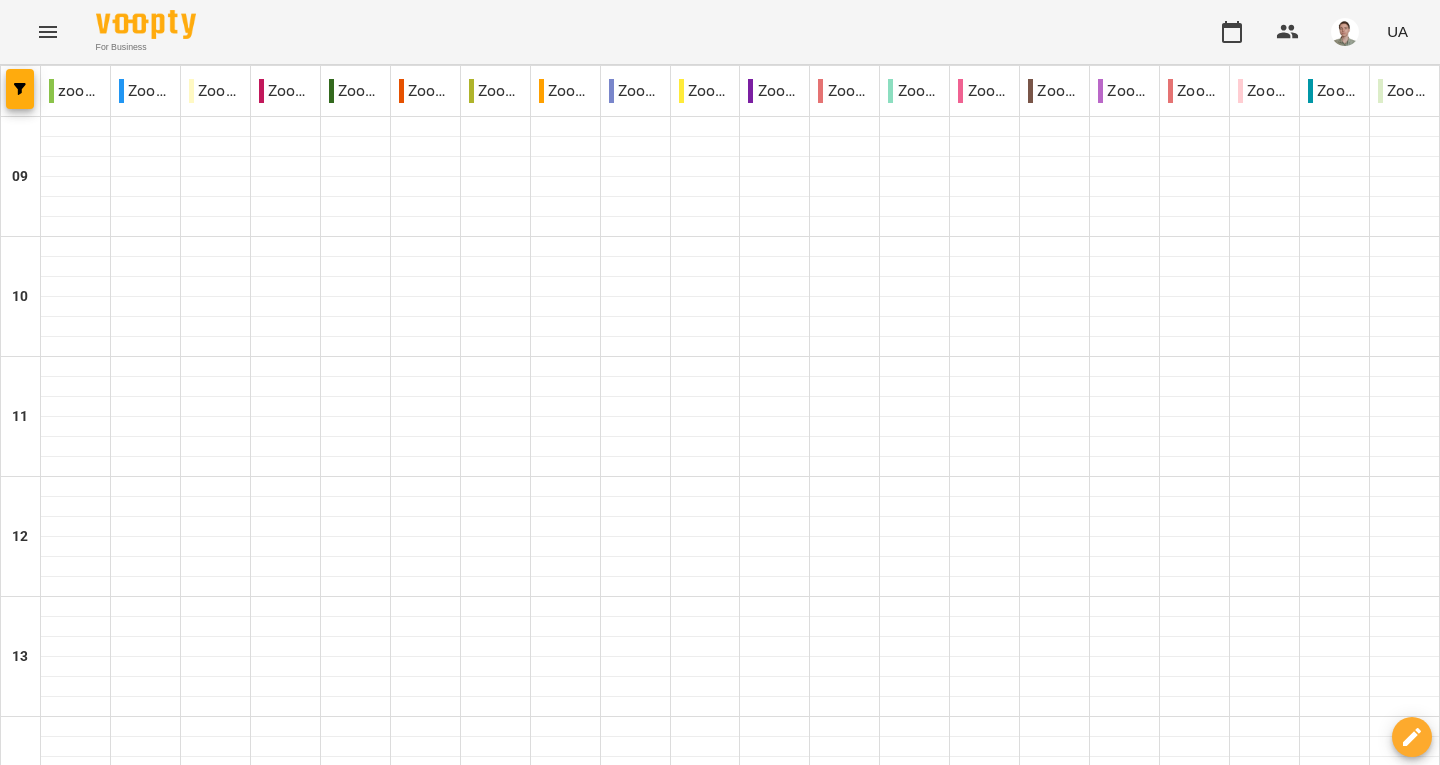 scroll, scrollTop: 1165, scrollLeft: 0, axis: vertical 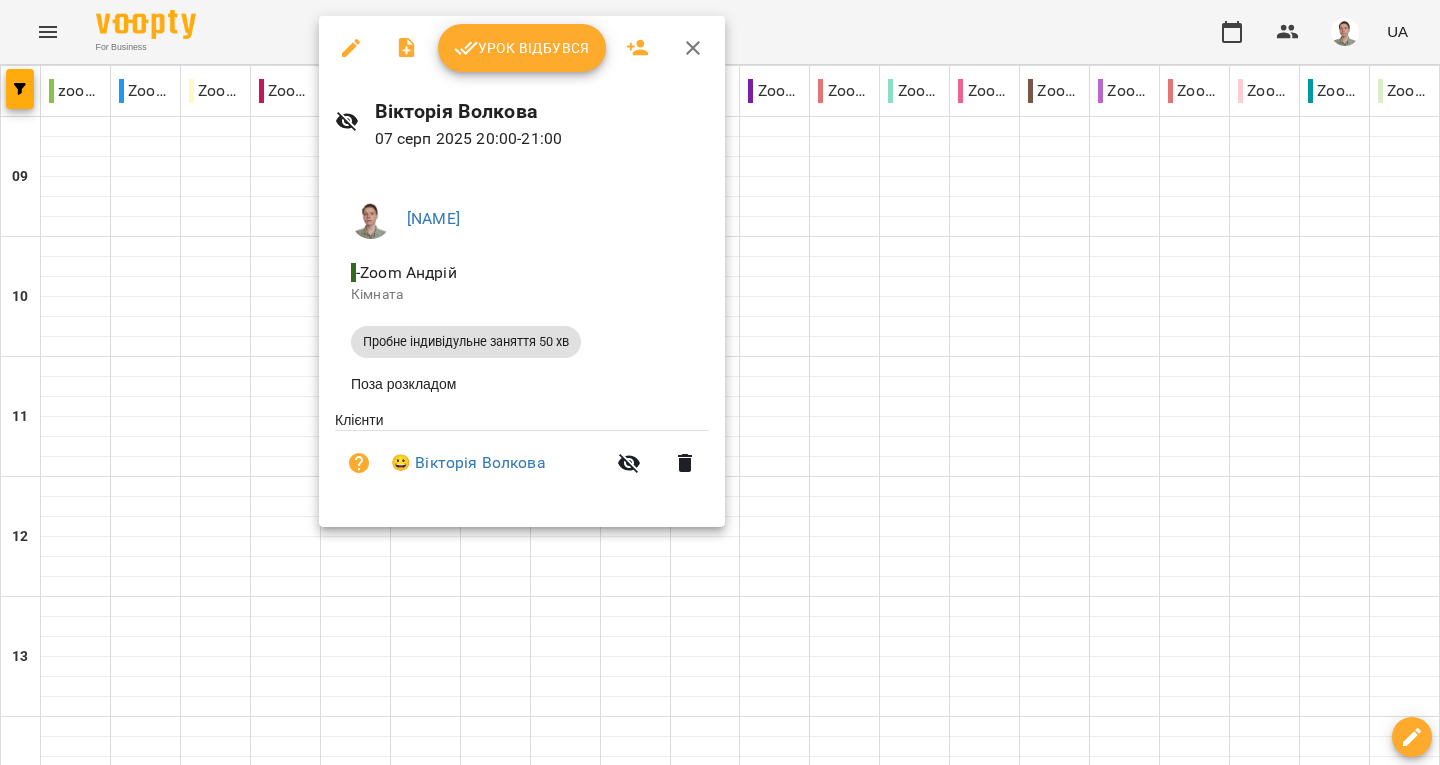 click 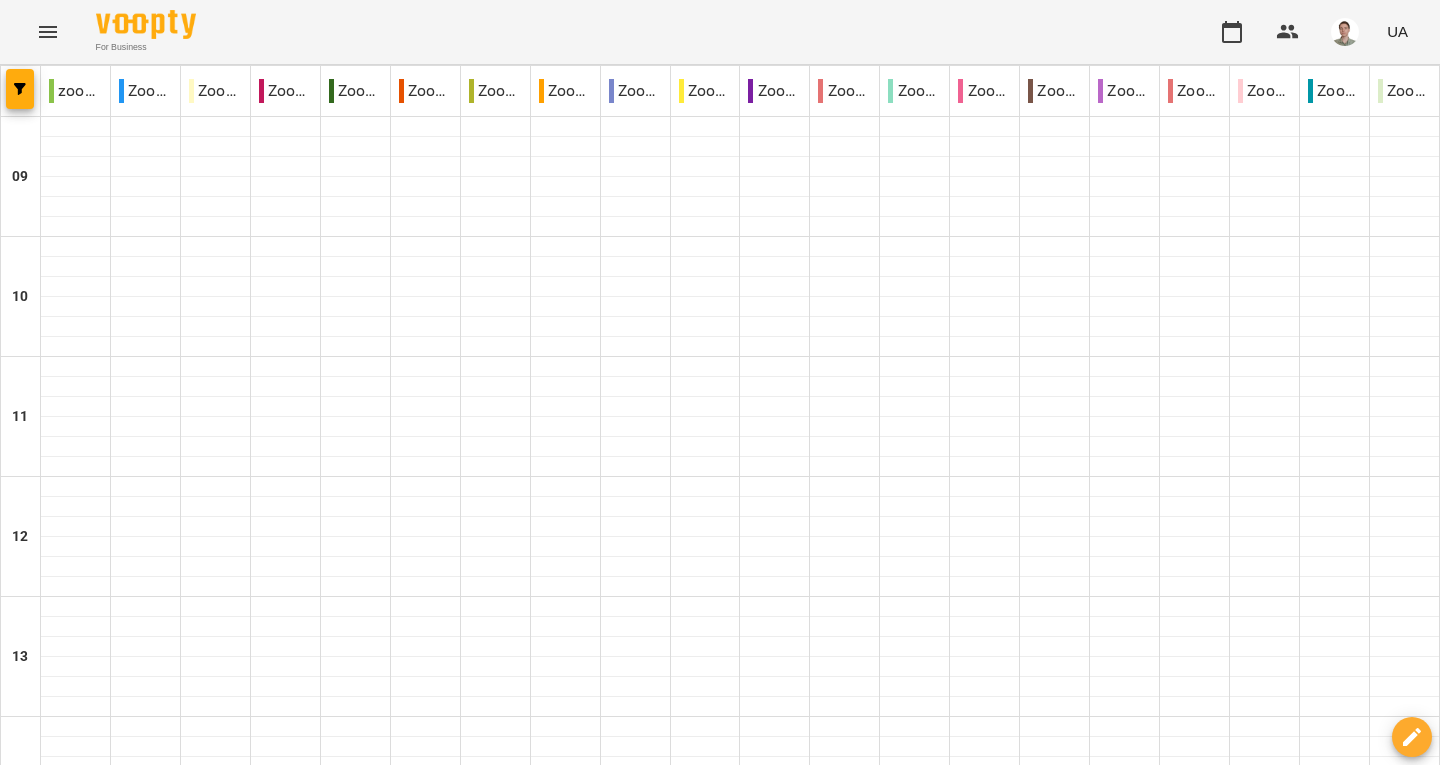click on "пт" at bounding box center (1004, 1823) 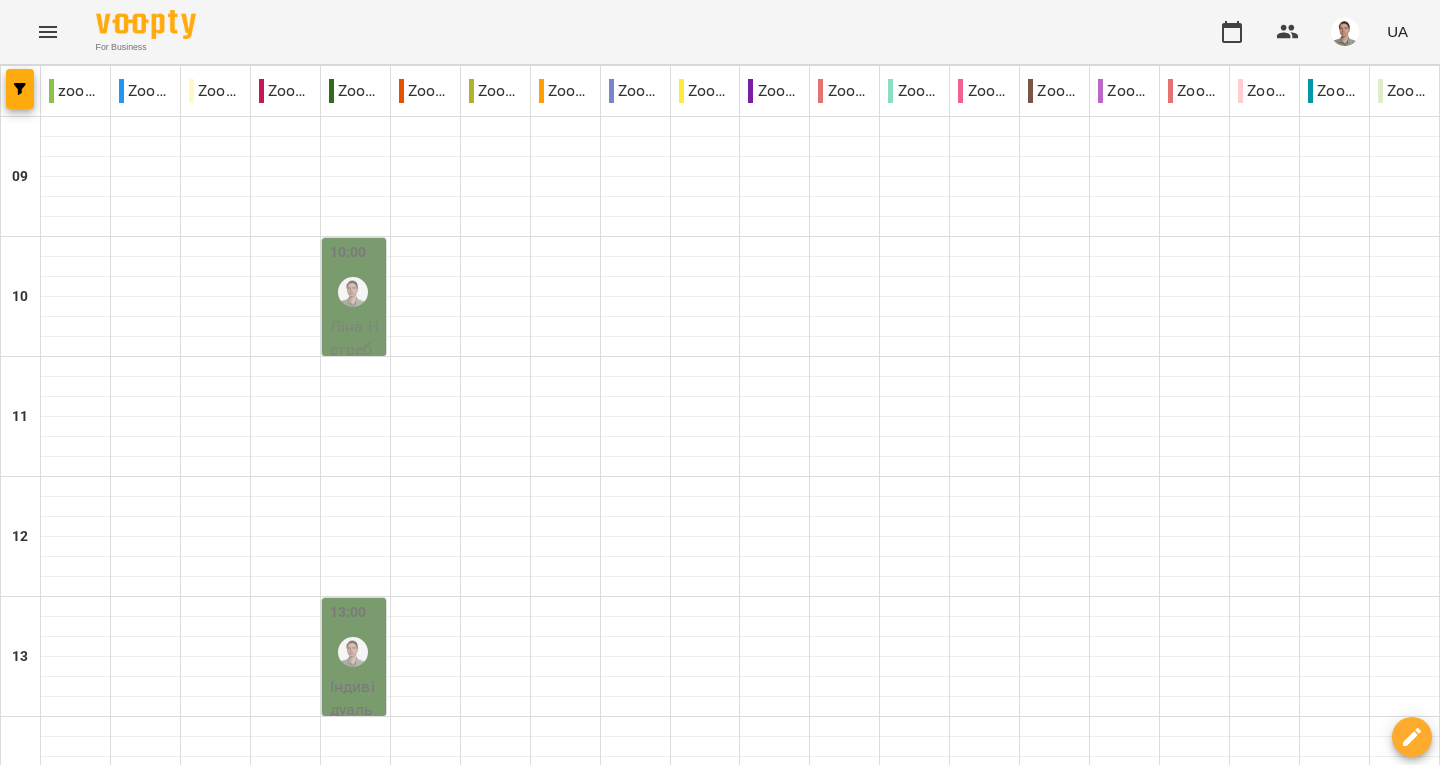 scroll, scrollTop: 200, scrollLeft: 0, axis: vertical 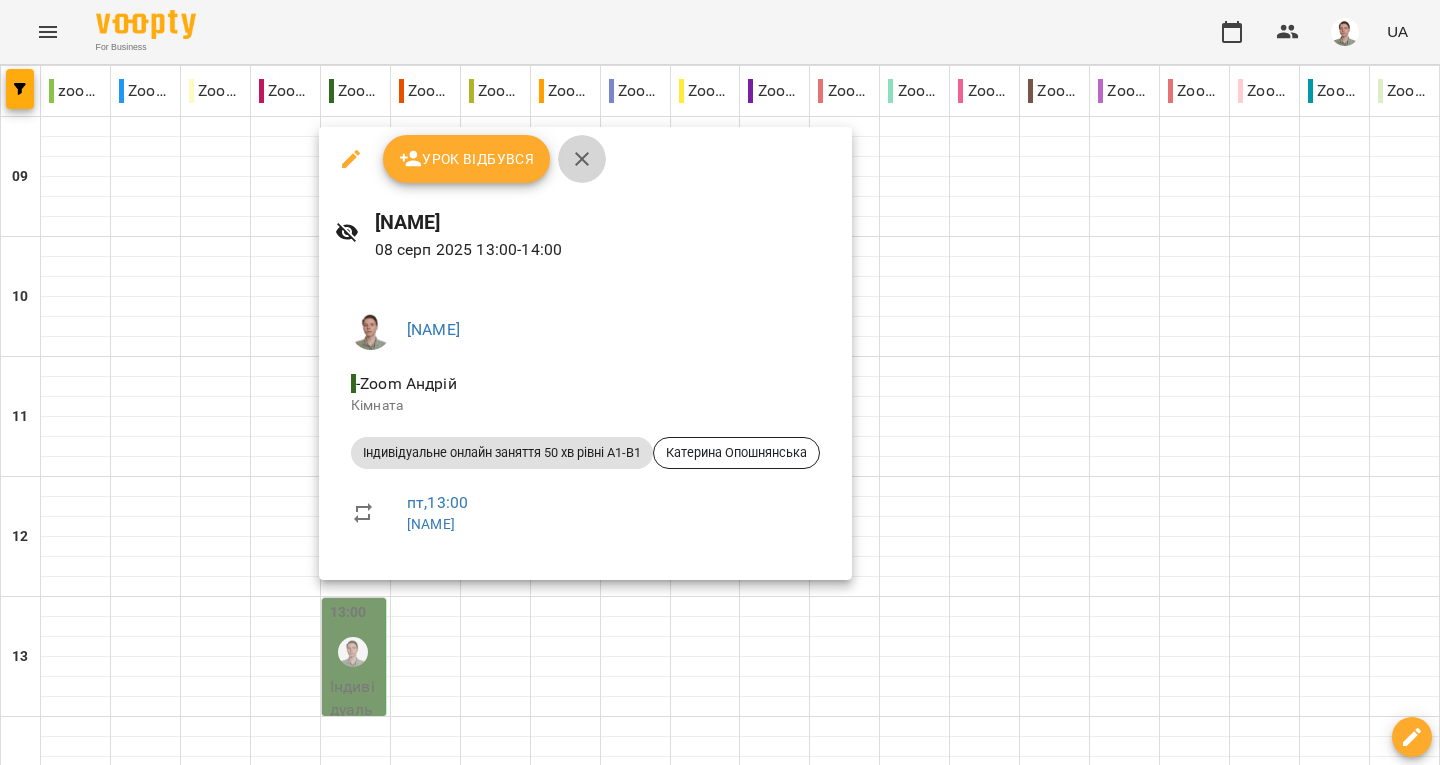 click 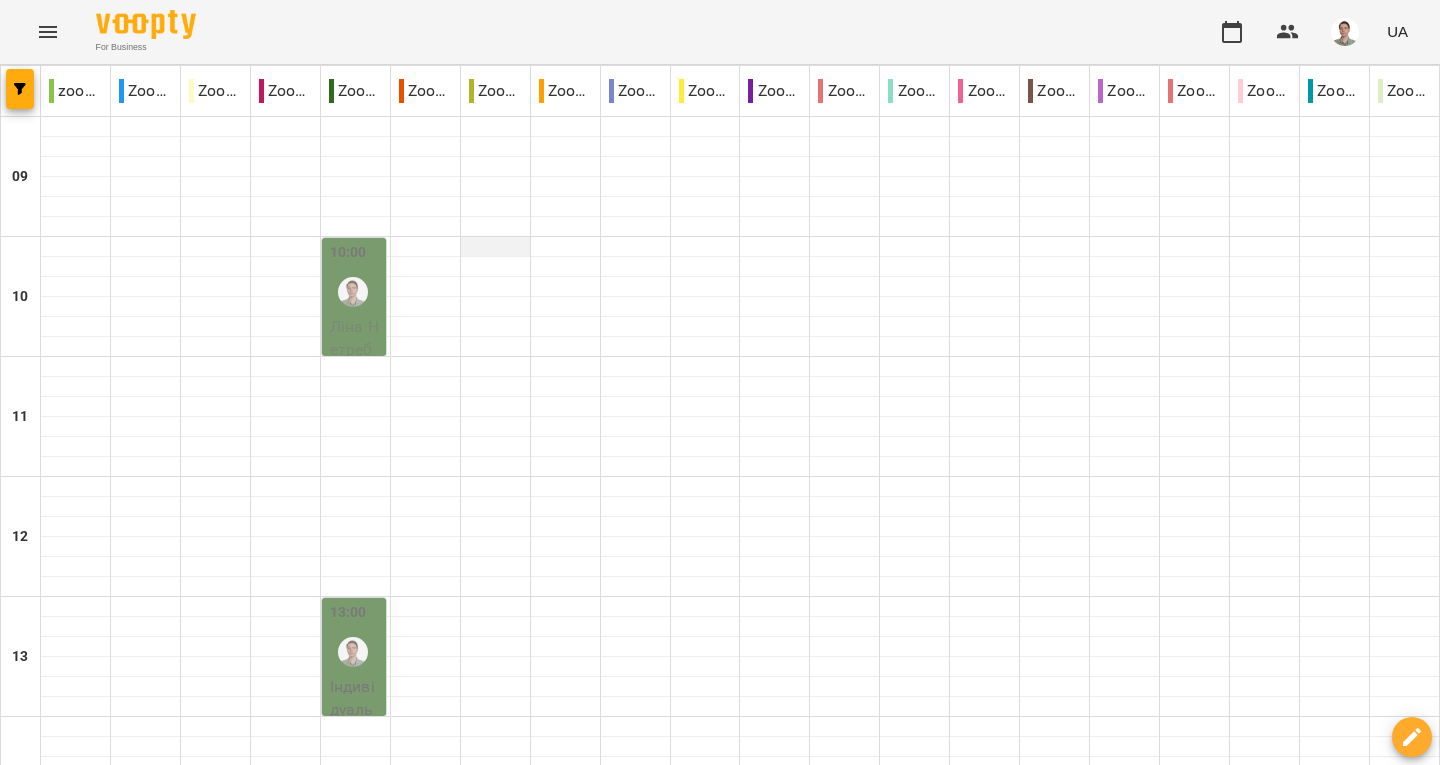 scroll, scrollTop: 0, scrollLeft: 0, axis: both 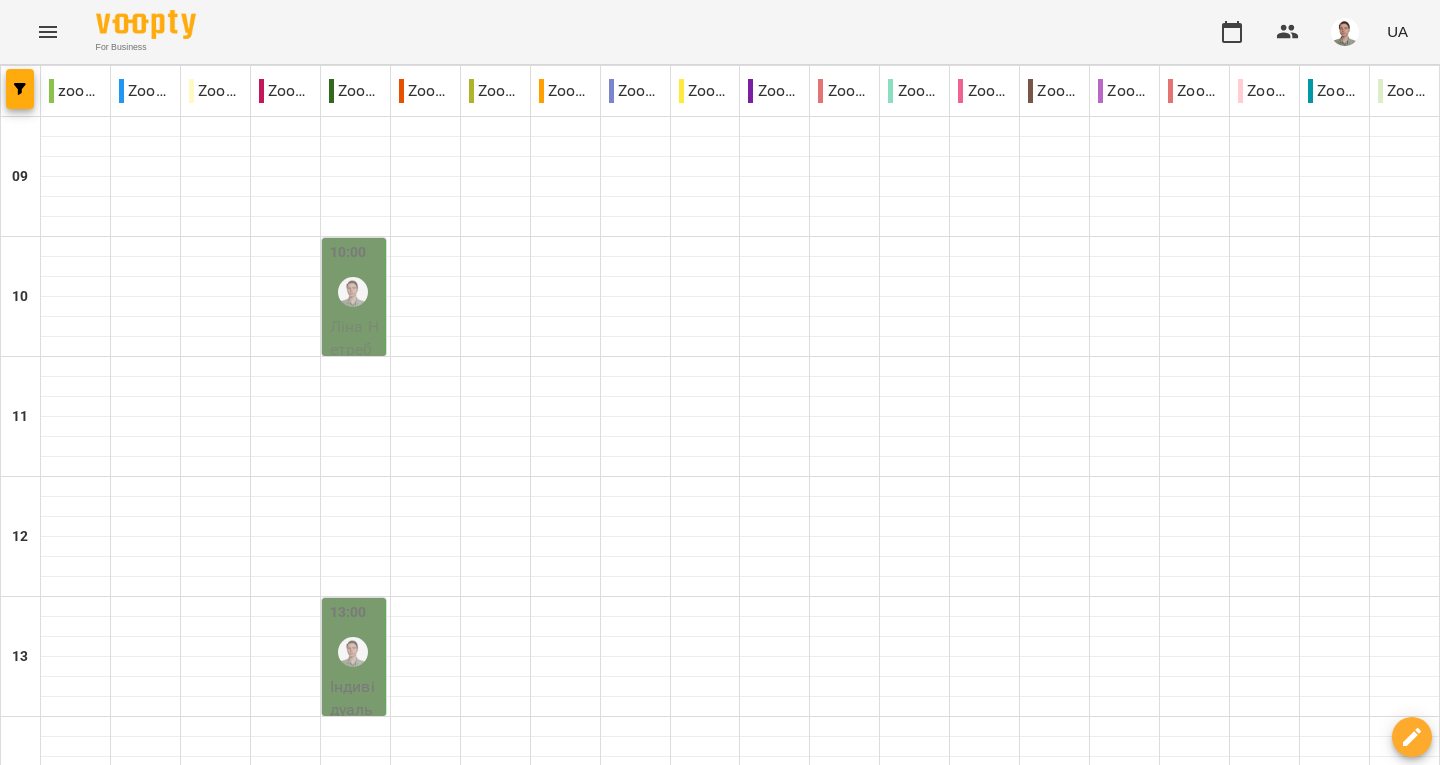 click on "Ліна Нетребяк" at bounding box center [354, 350] 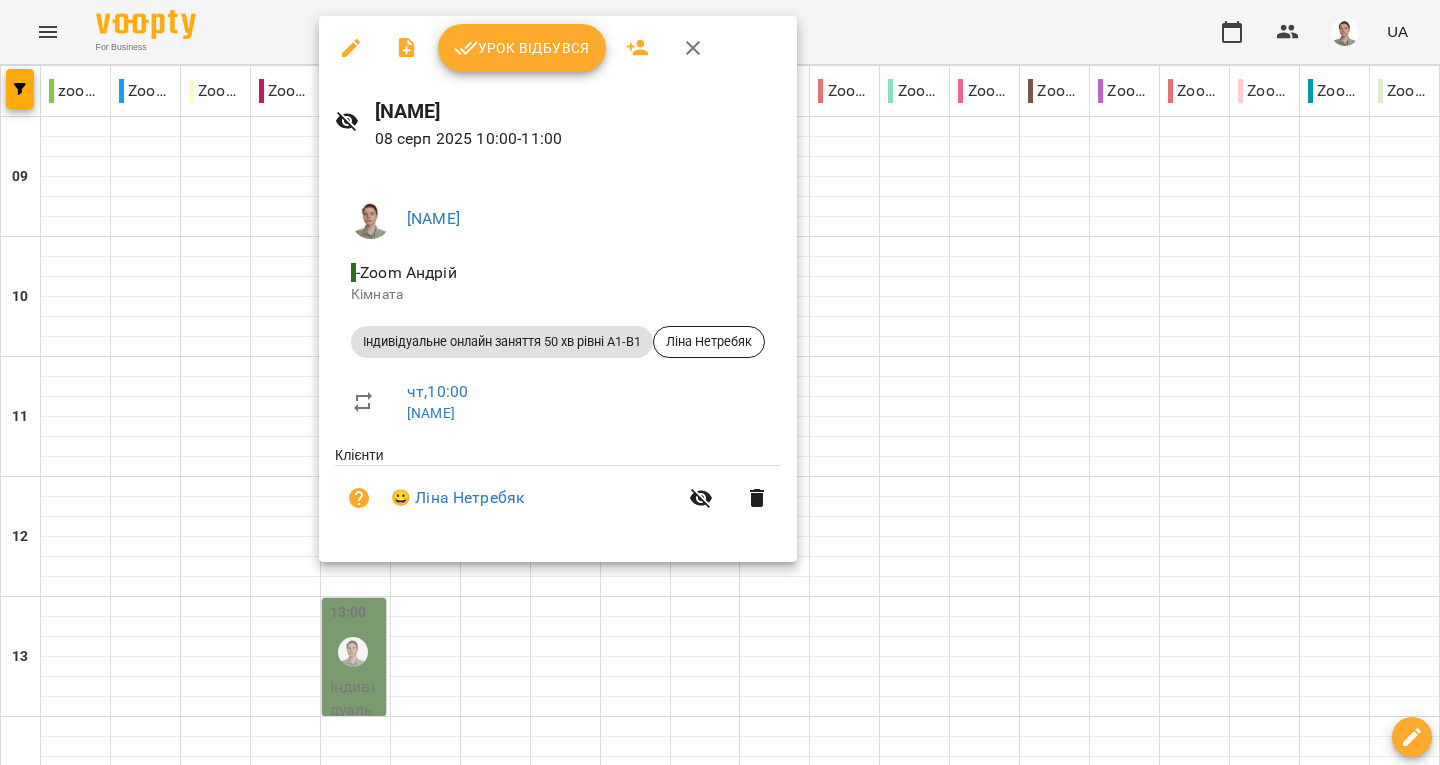 click 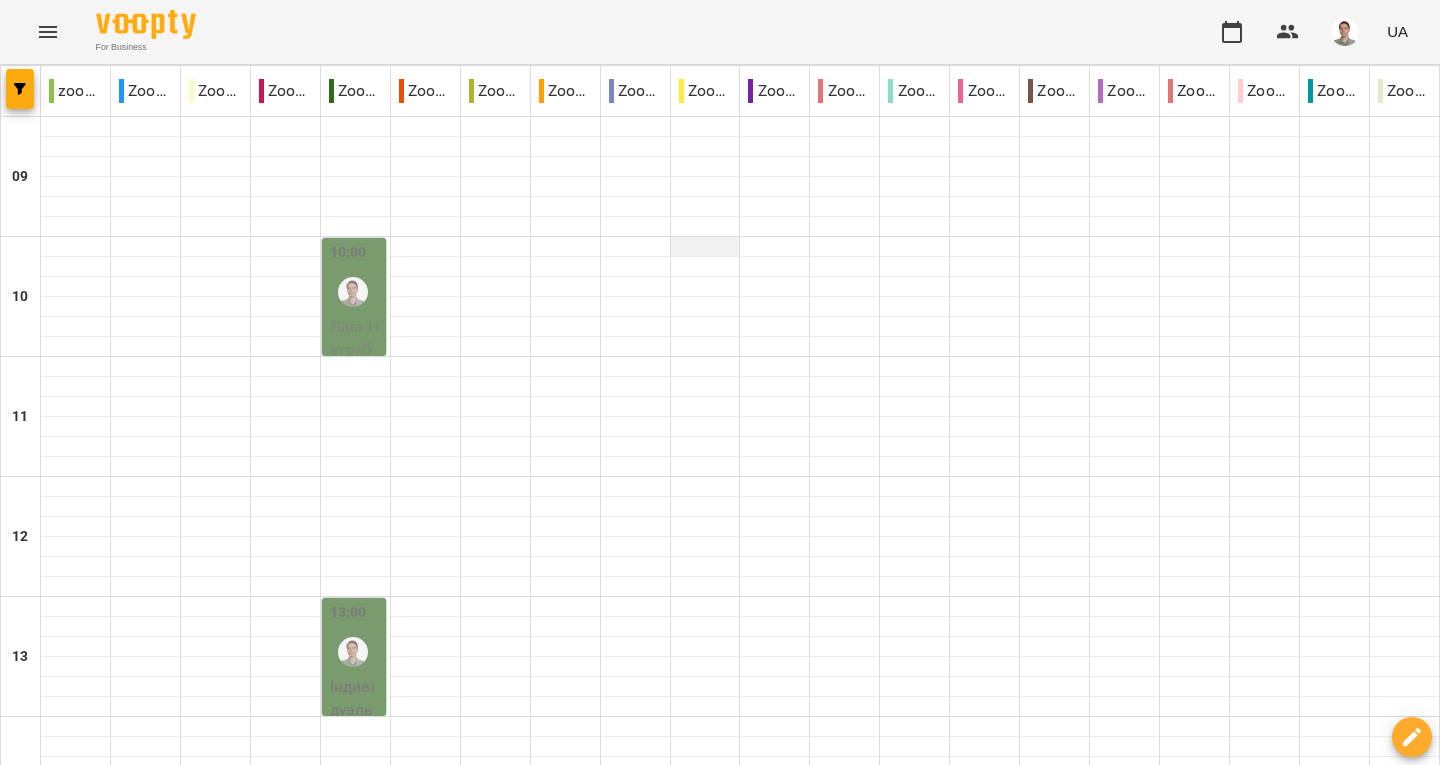 scroll, scrollTop: 100, scrollLeft: 0, axis: vertical 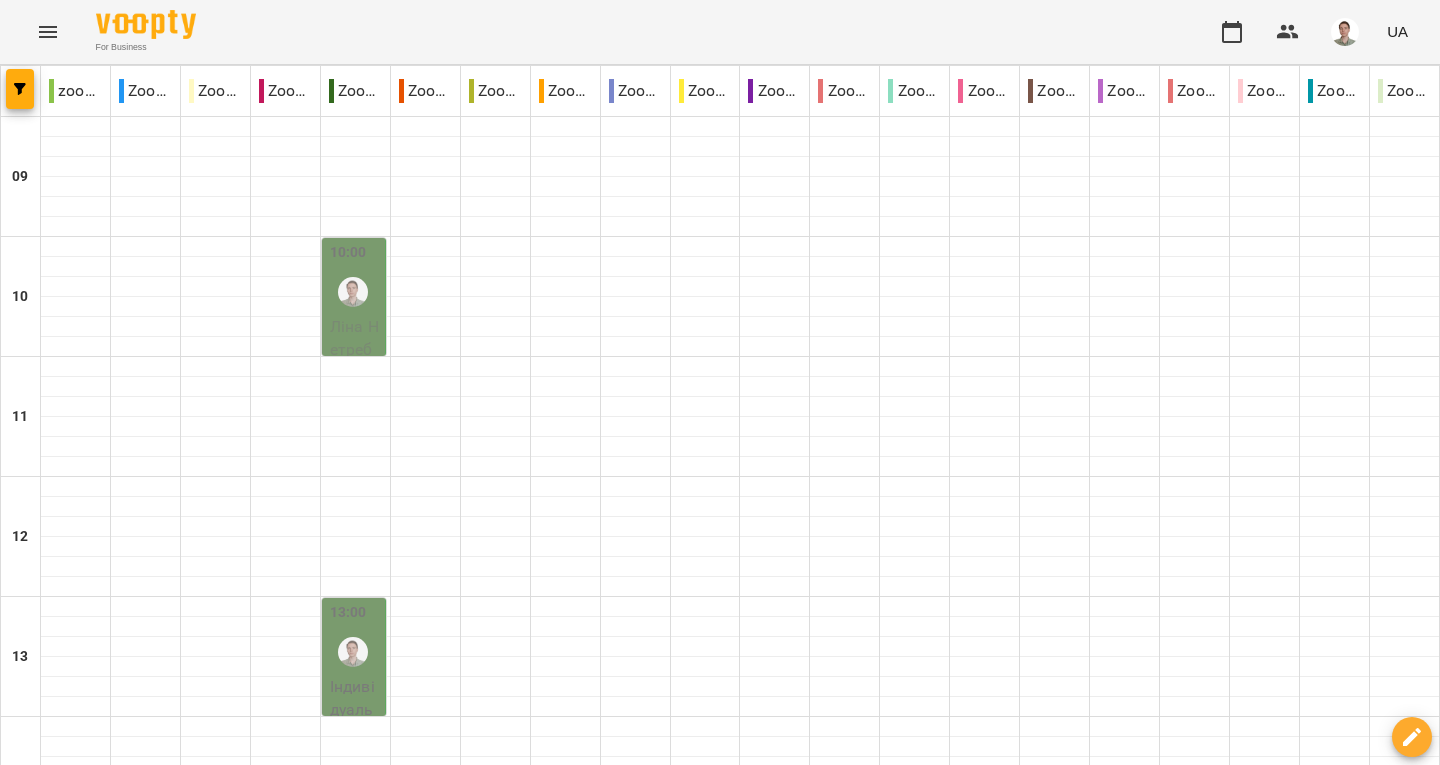 click on "чт" at bounding box center [630, 1823] 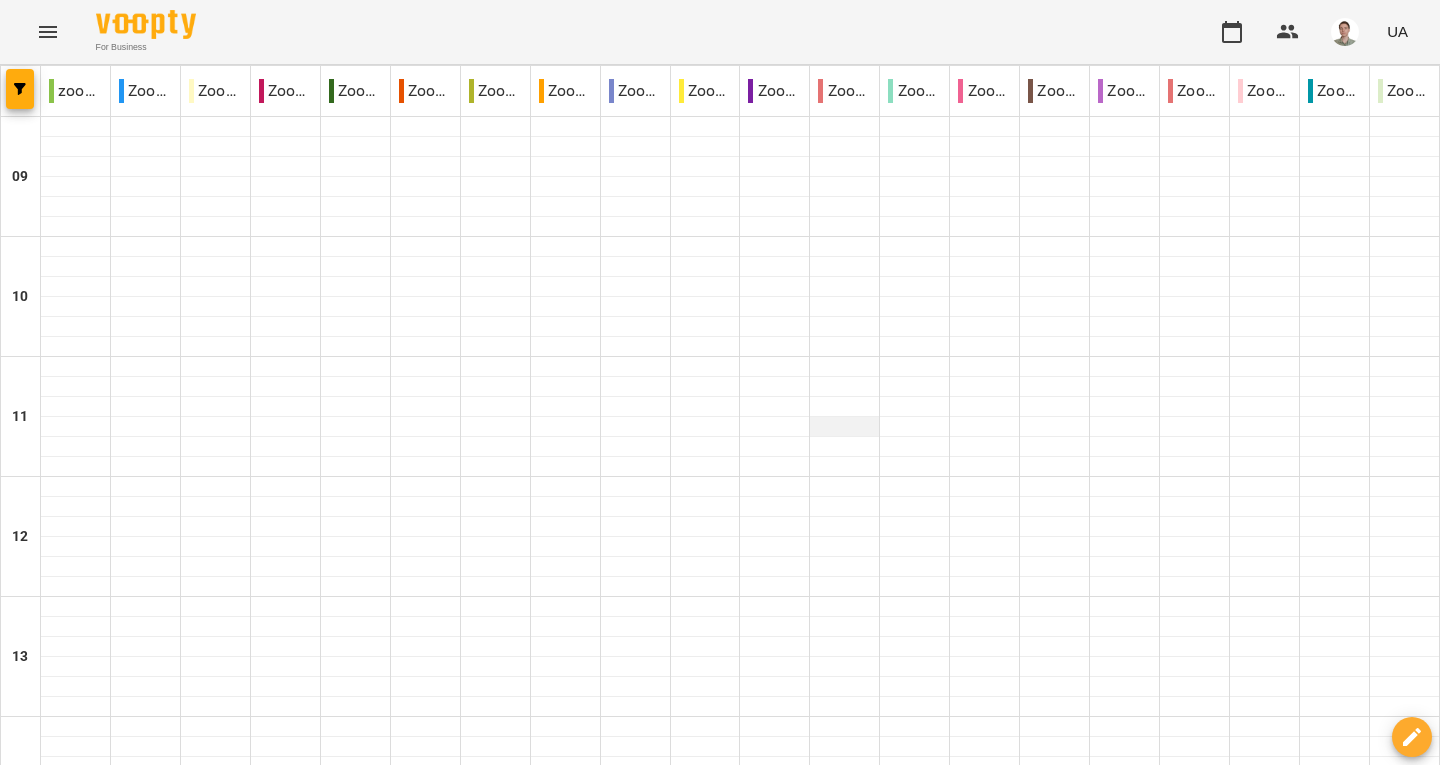 scroll, scrollTop: 1165, scrollLeft: 0, axis: vertical 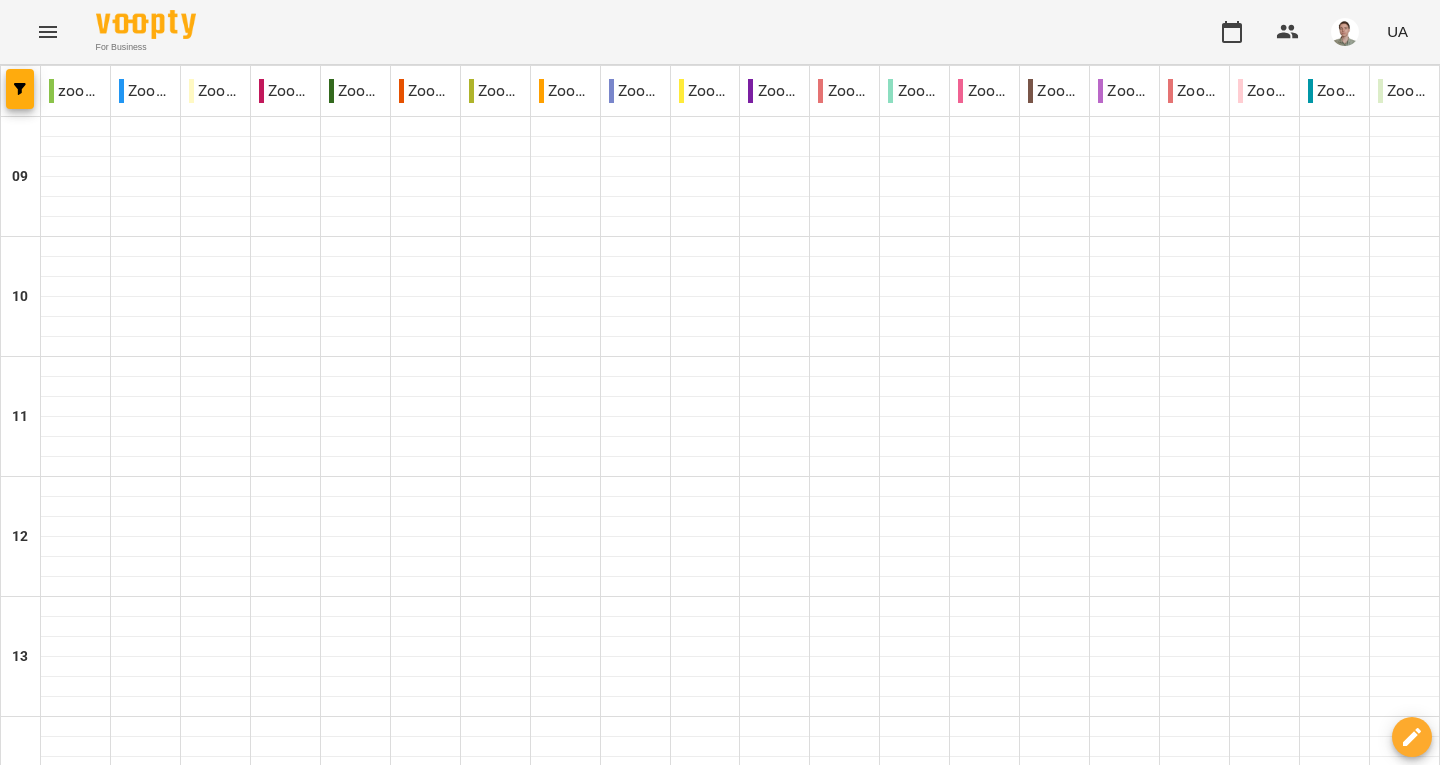 click on "08 серп" at bounding box center [1005, 1842] 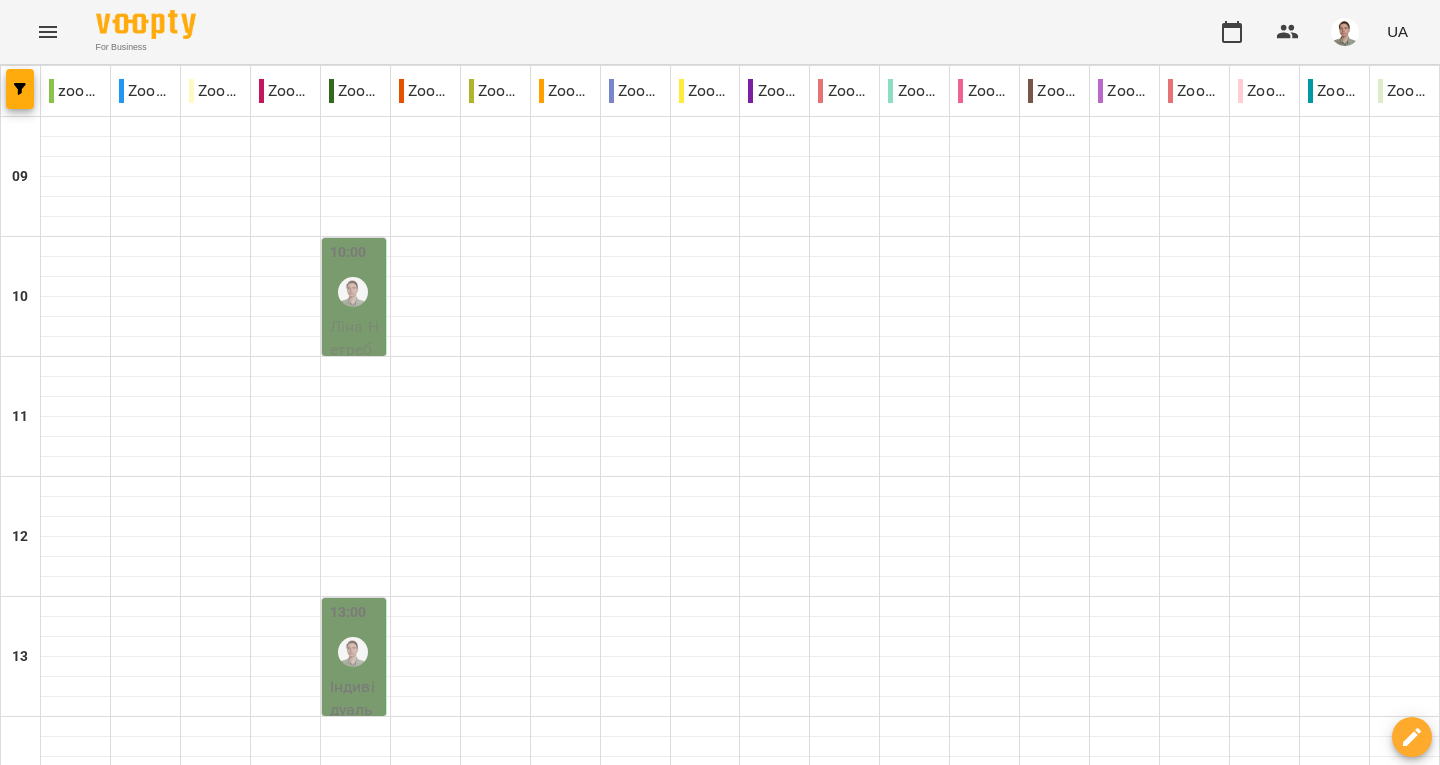 click at bounding box center [1345, 32] 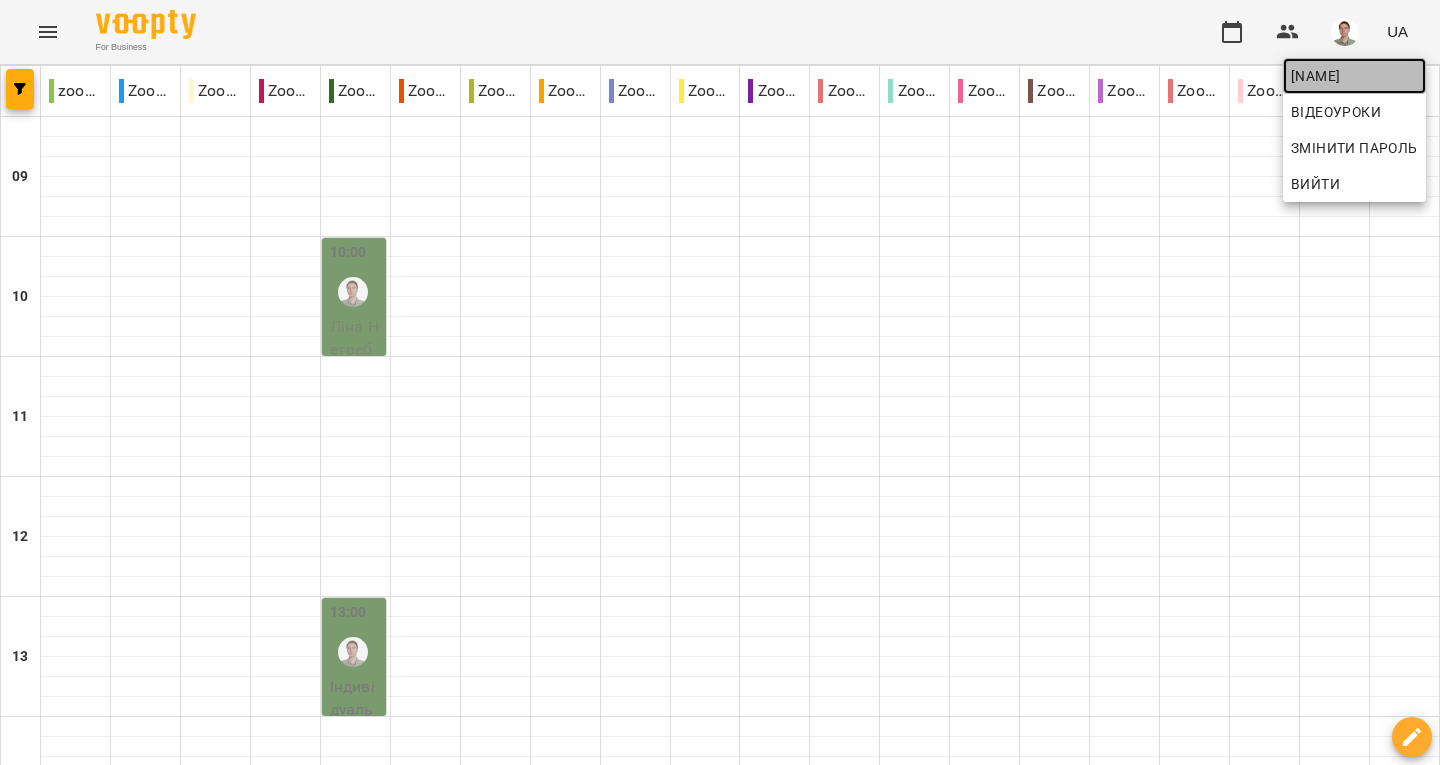click on "[NAME]" at bounding box center [1354, 76] 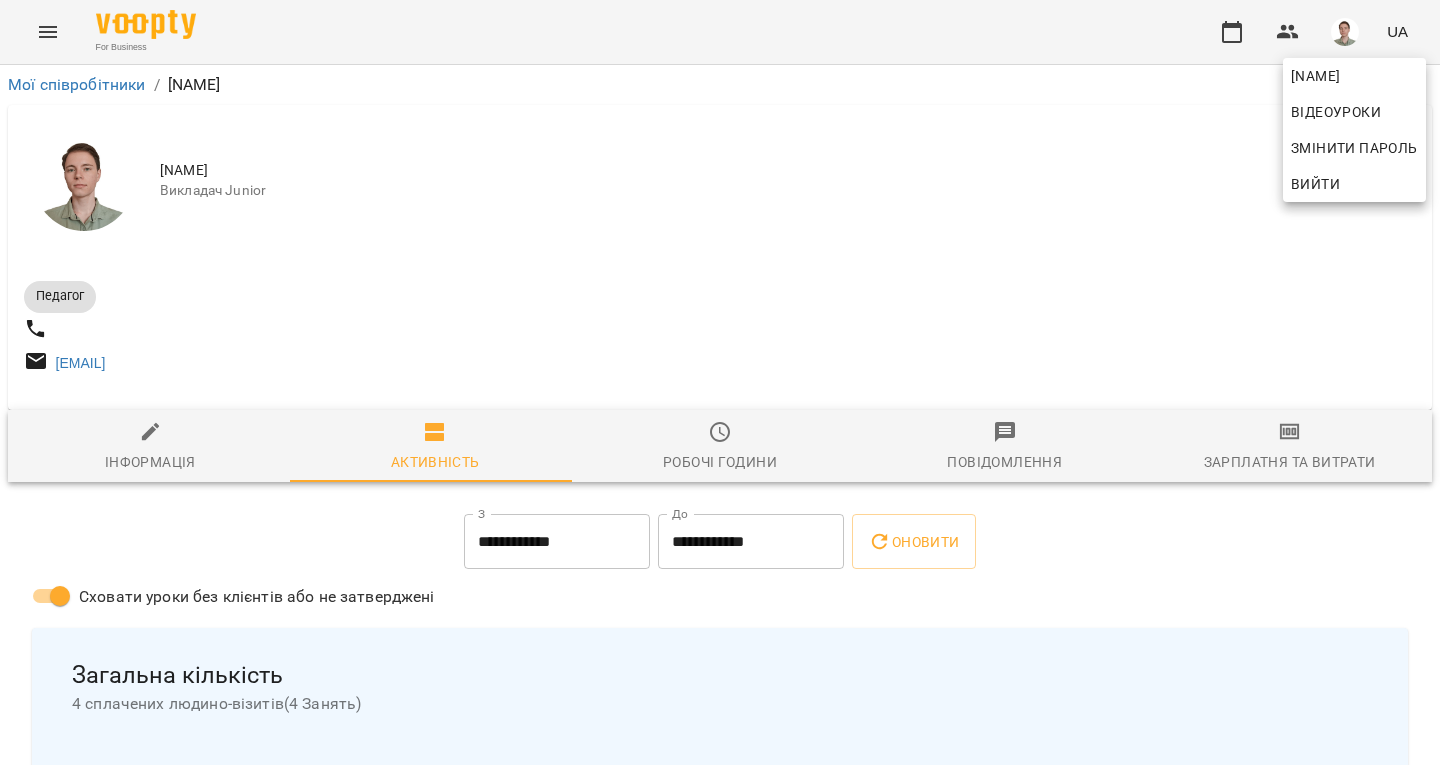 click at bounding box center [720, 382] 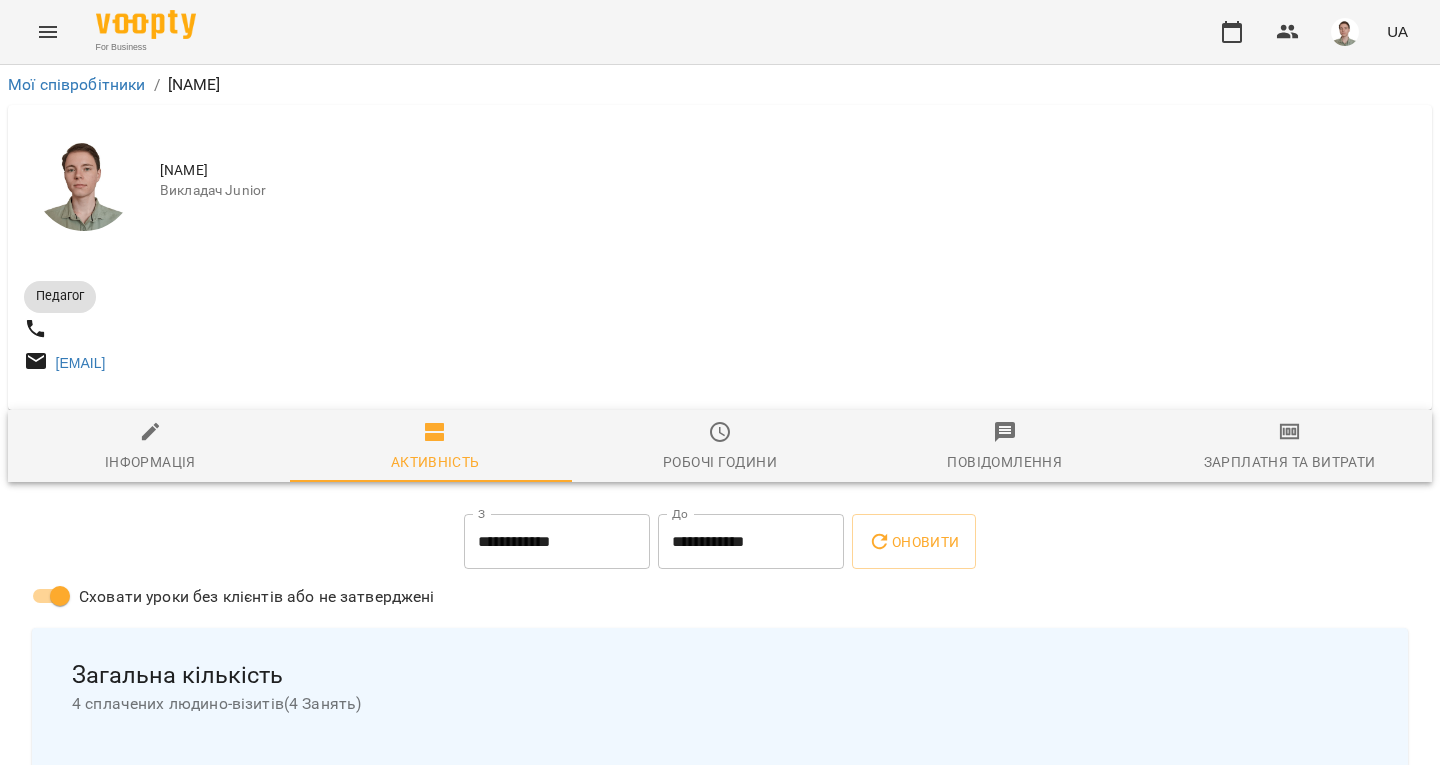 click on "Зарплатня та Витрати" at bounding box center [1289, 447] 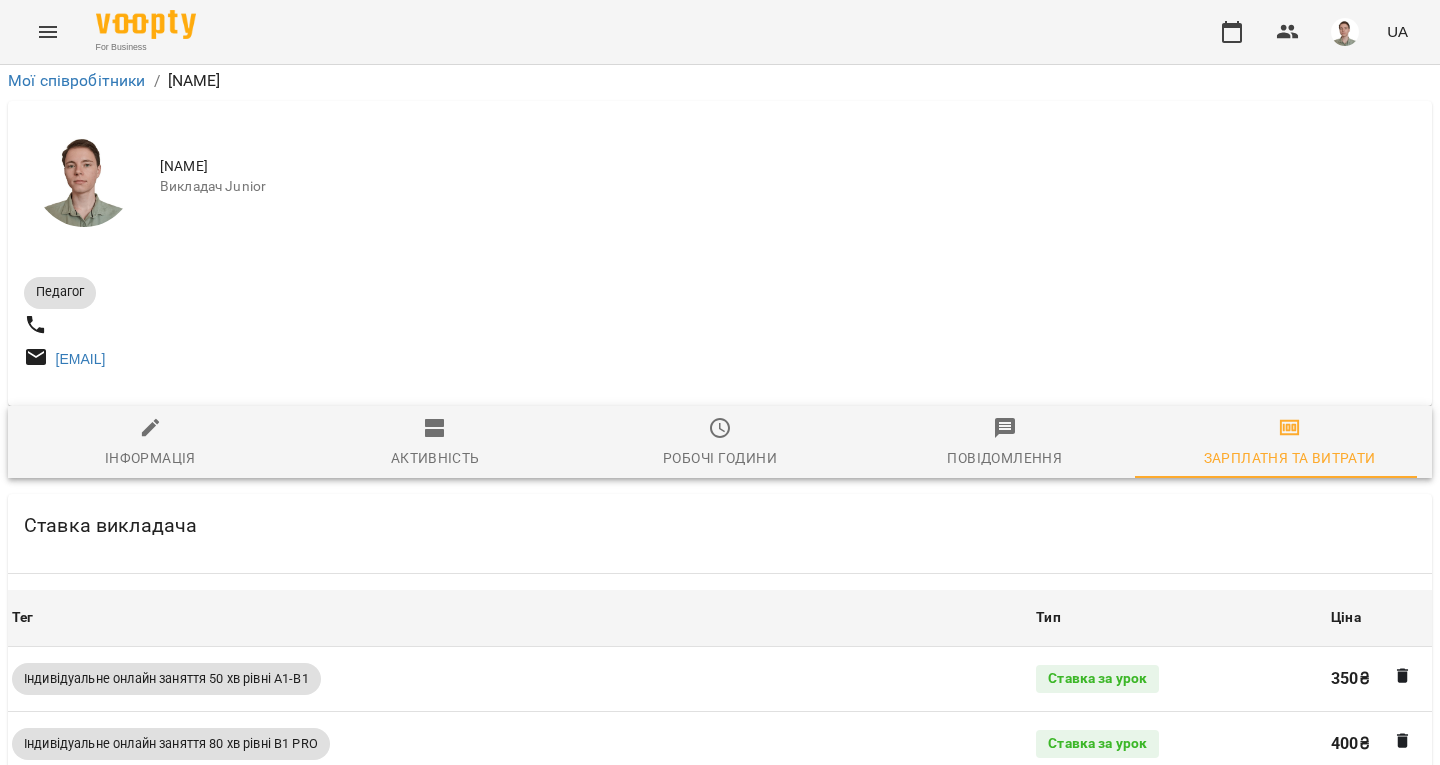 scroll, scrollTop: 875, scrollLeft: 0, axis: vertical 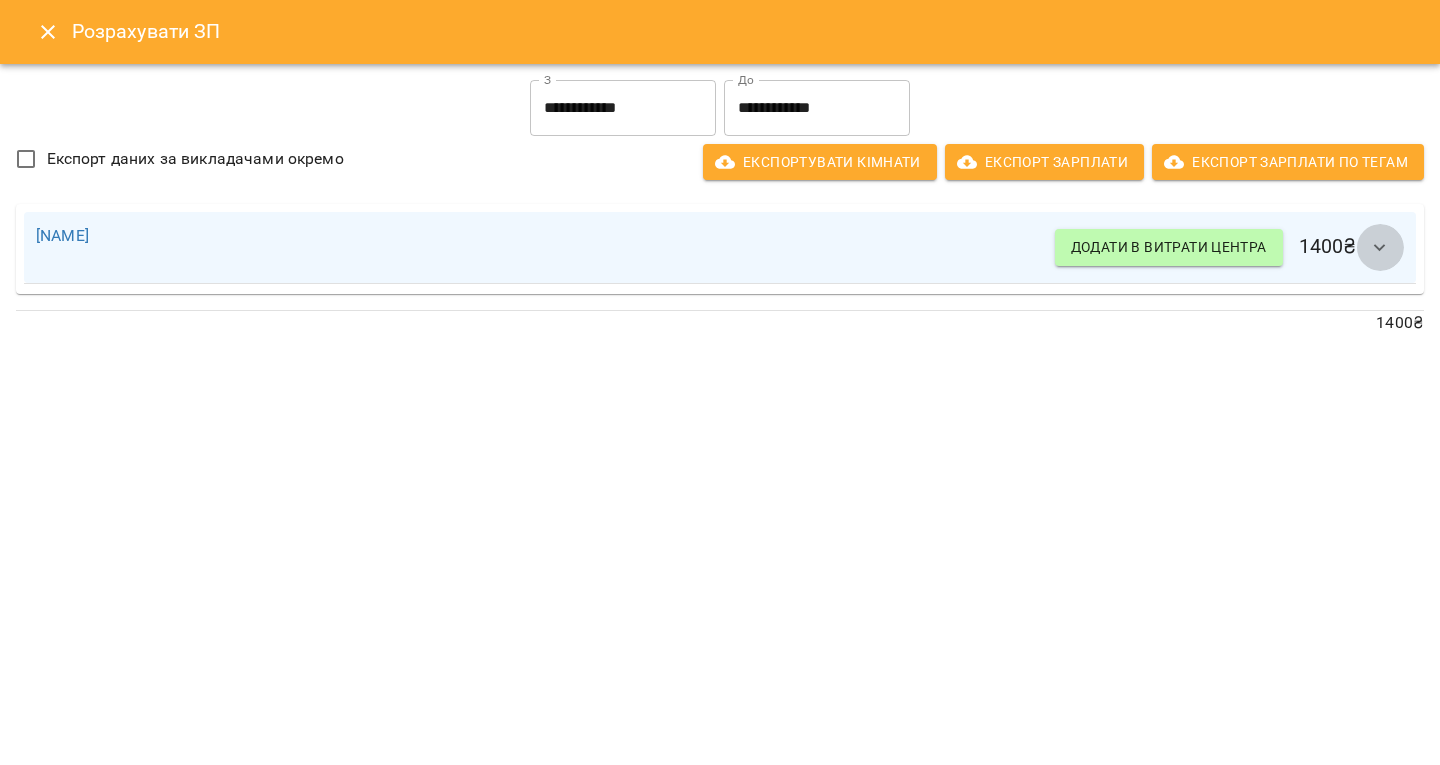 click at bounding box center [1380, 248] 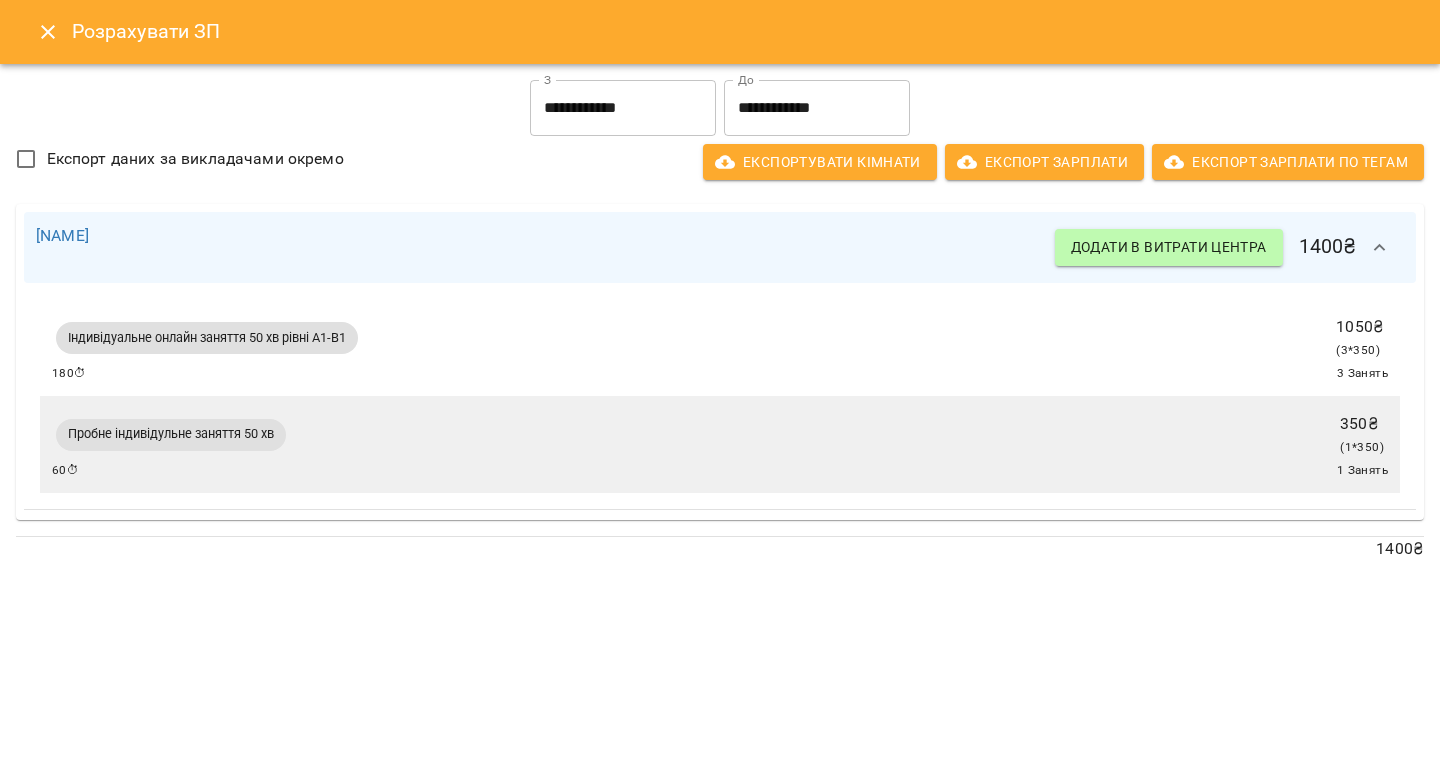 click on "350 ₴" at bounding box center (1362, 424) 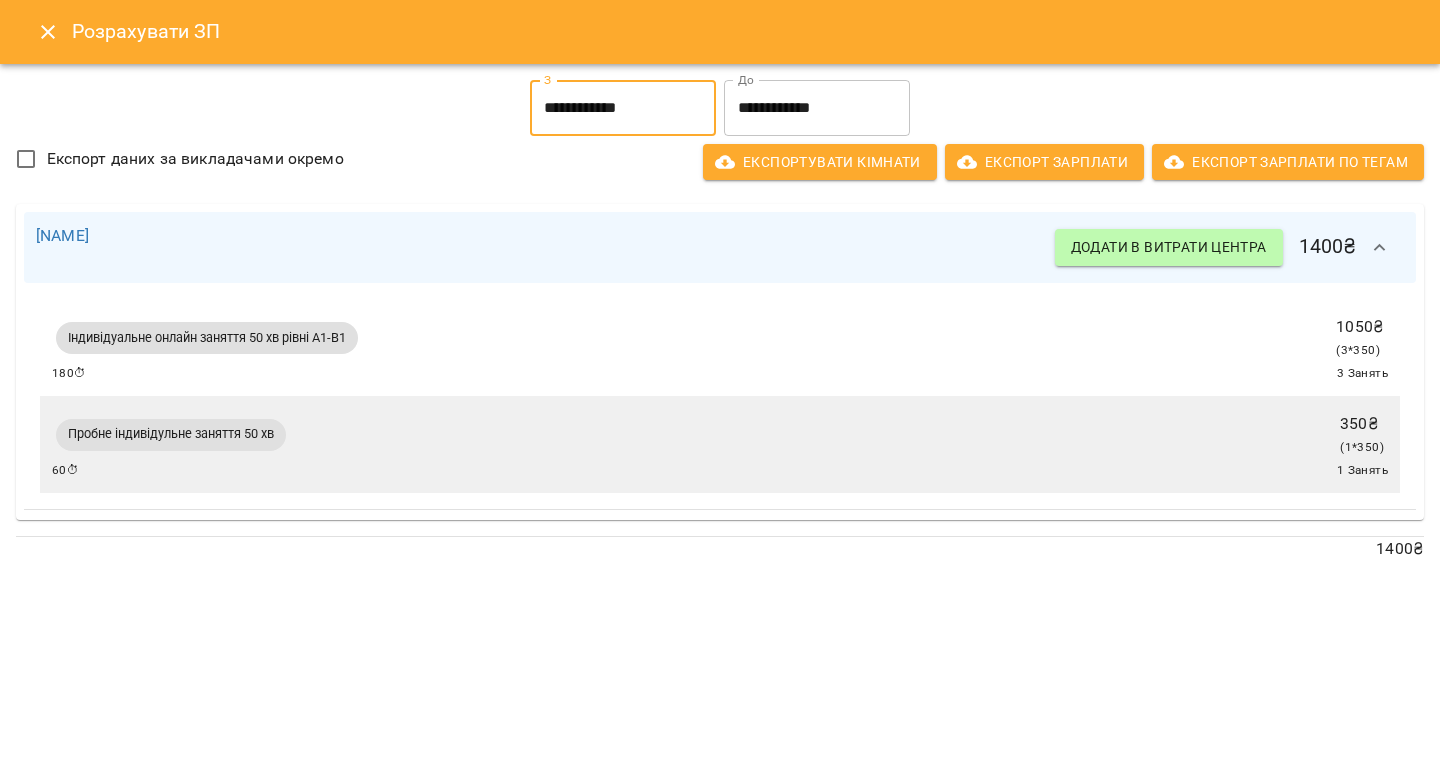 click on "**********" at bounding box center [623, 108] 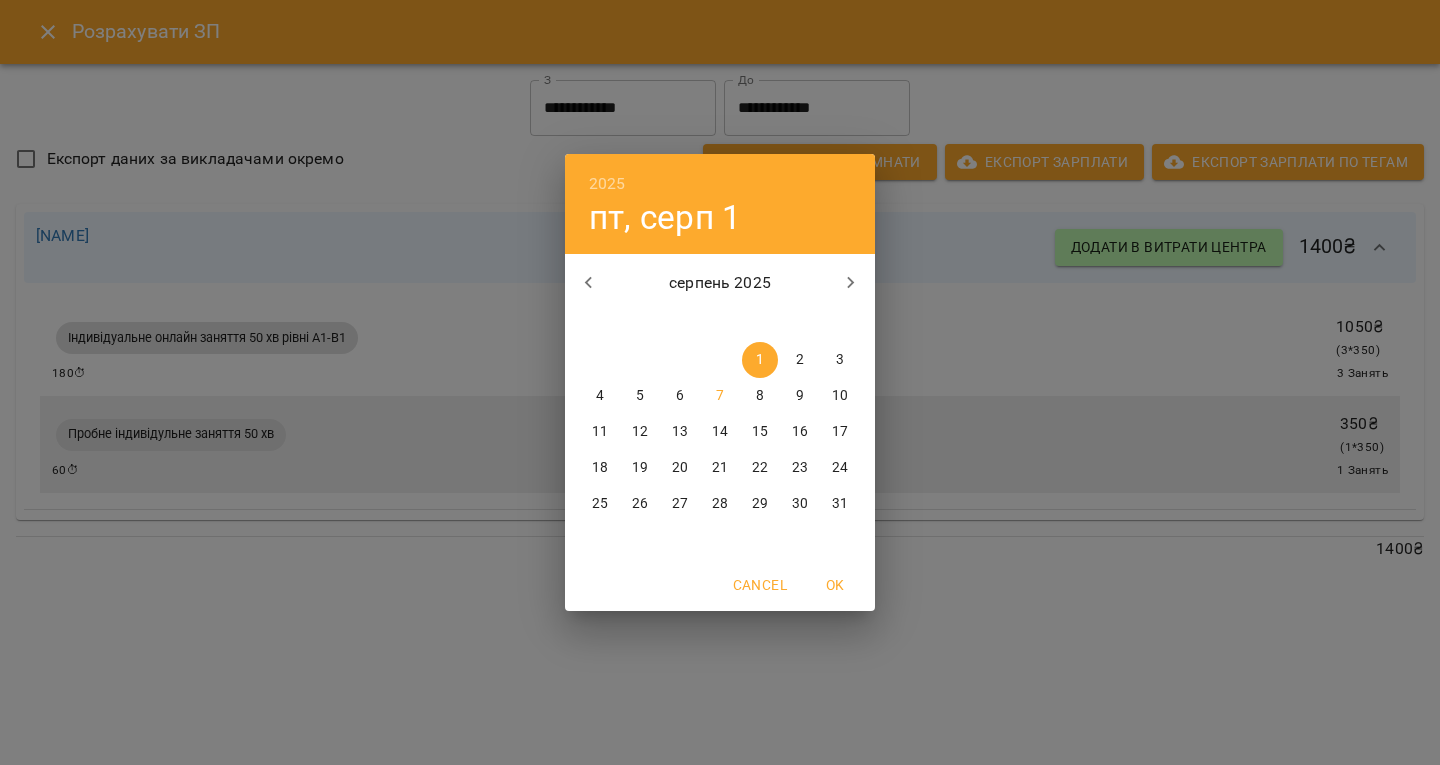 click at bounding box center (589, 283) 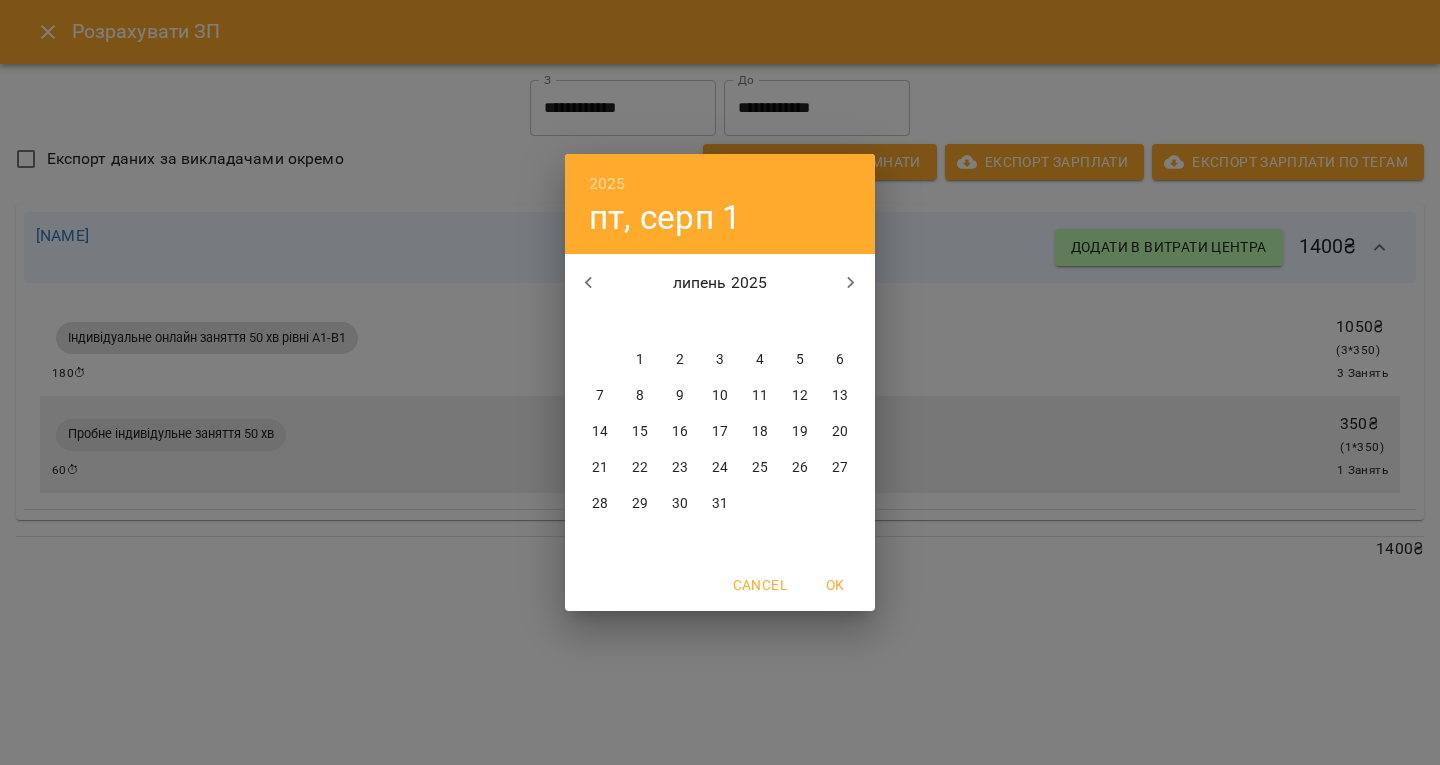 click on "1" at bounding box center [640, 360] 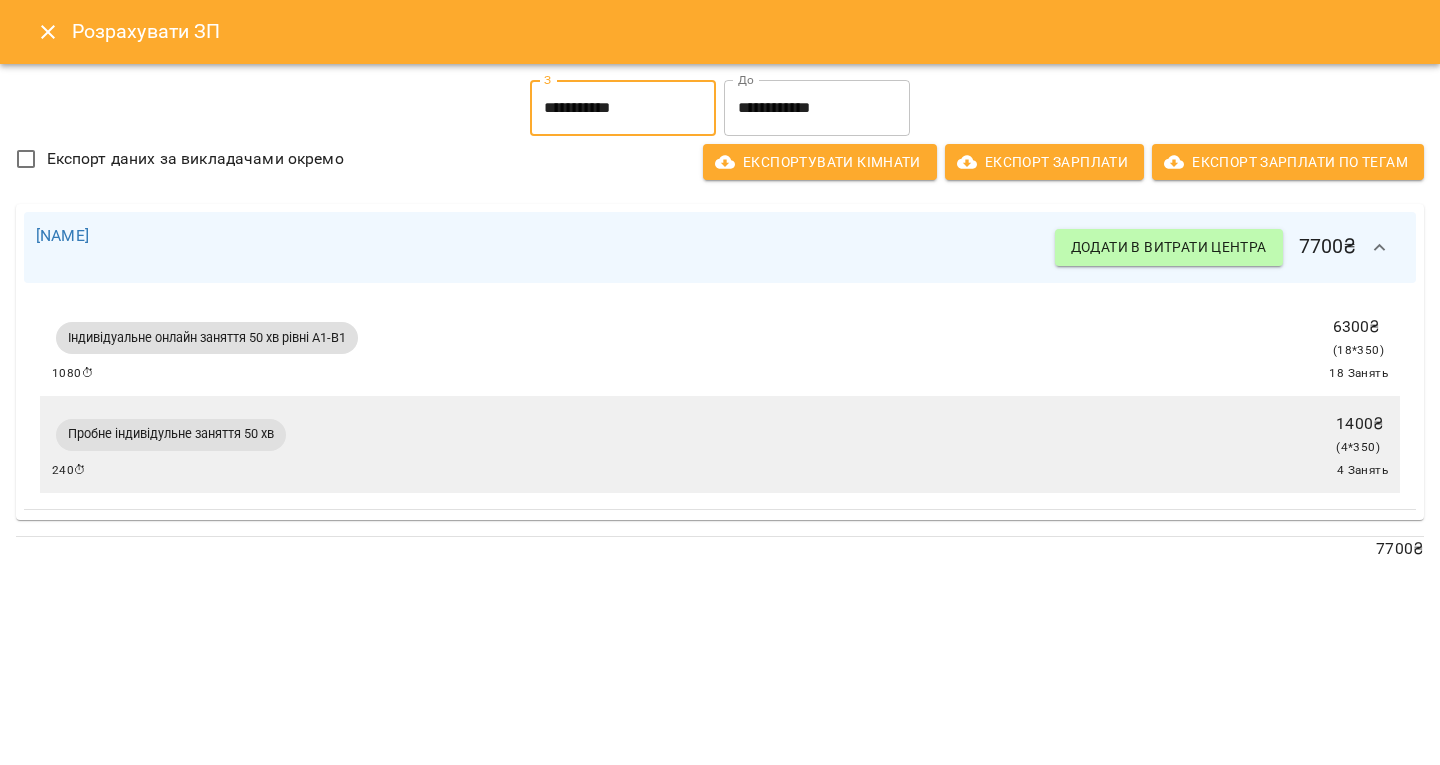 click on "**********" at bounding box center (817, 108) 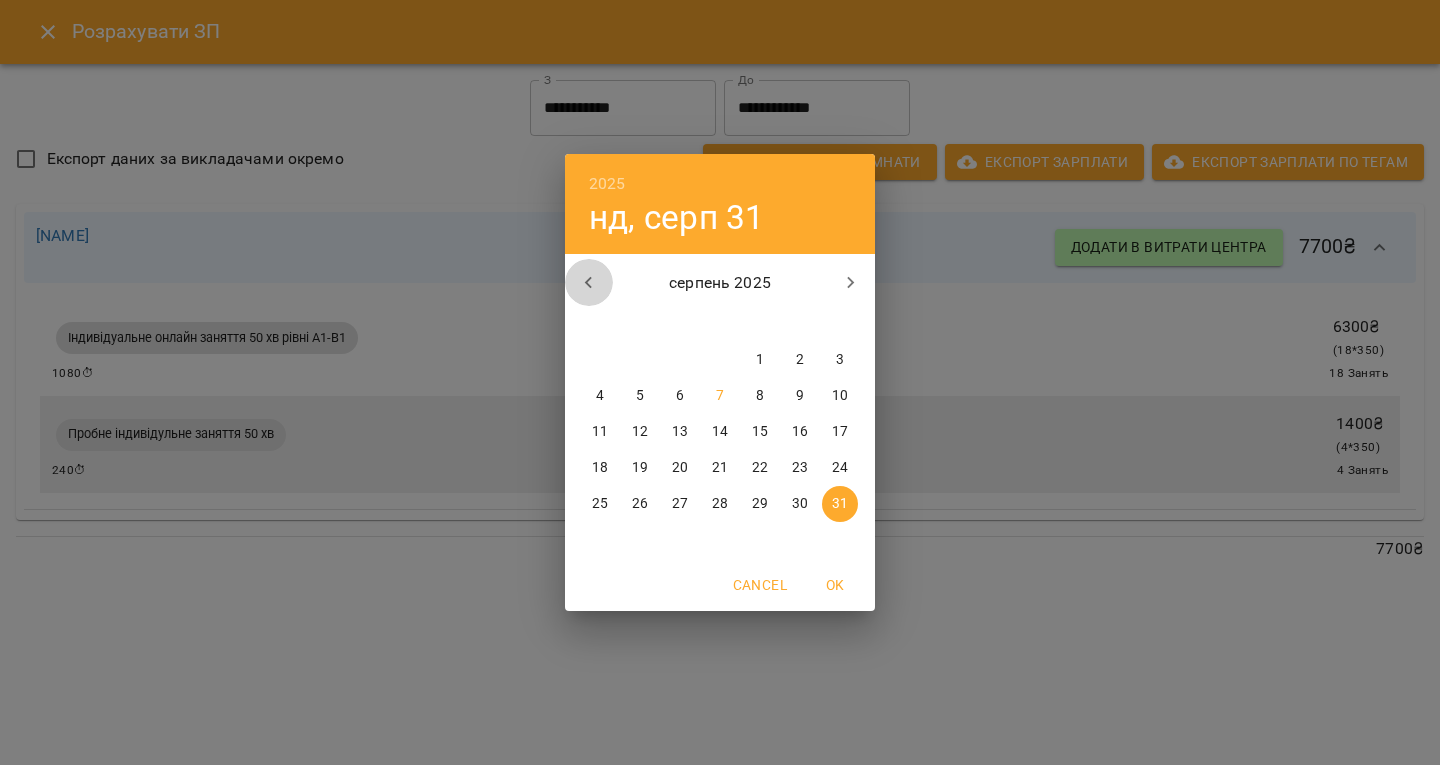 click at bounding box center (589, 283) 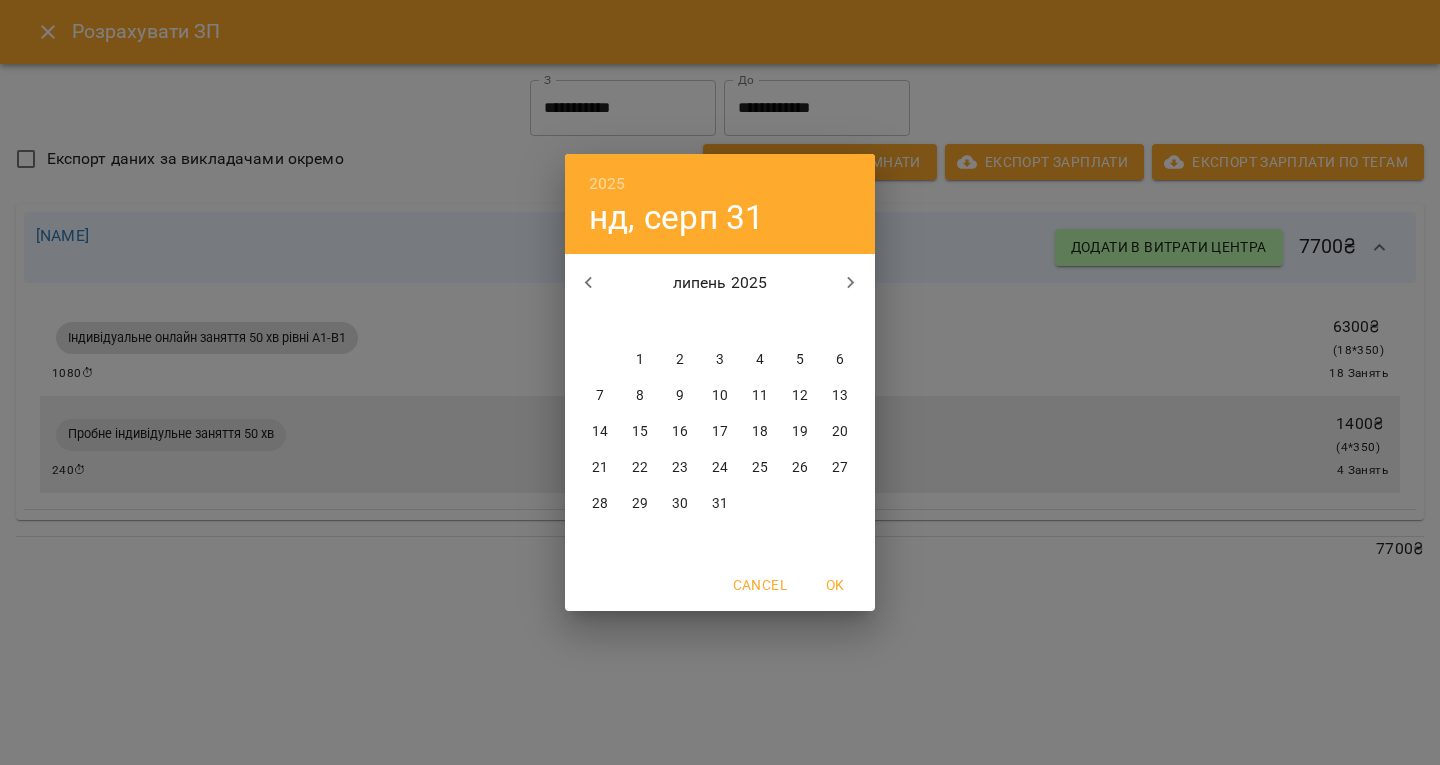 click on "31" at bounding box center (720, 504) 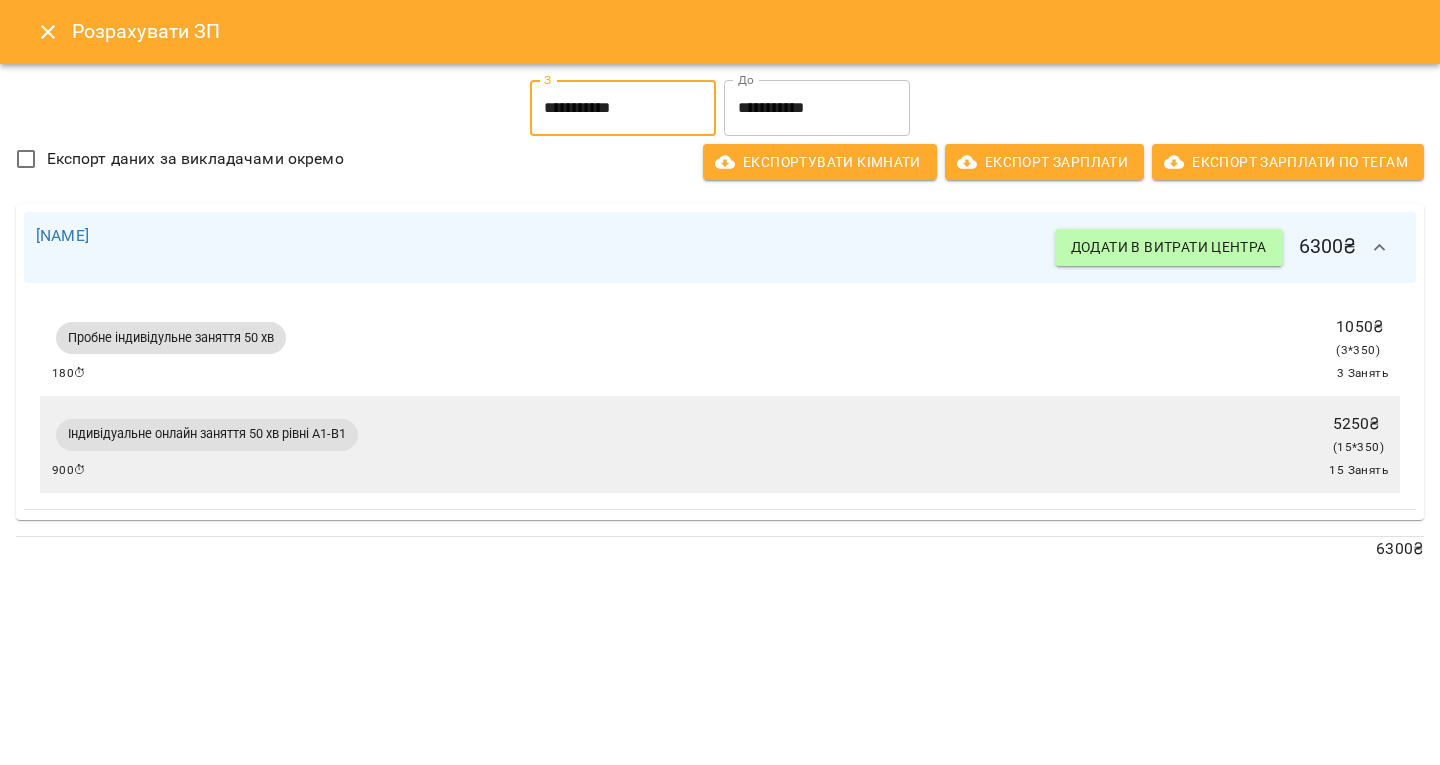 click on "**********" at bounding box center [623, 108] 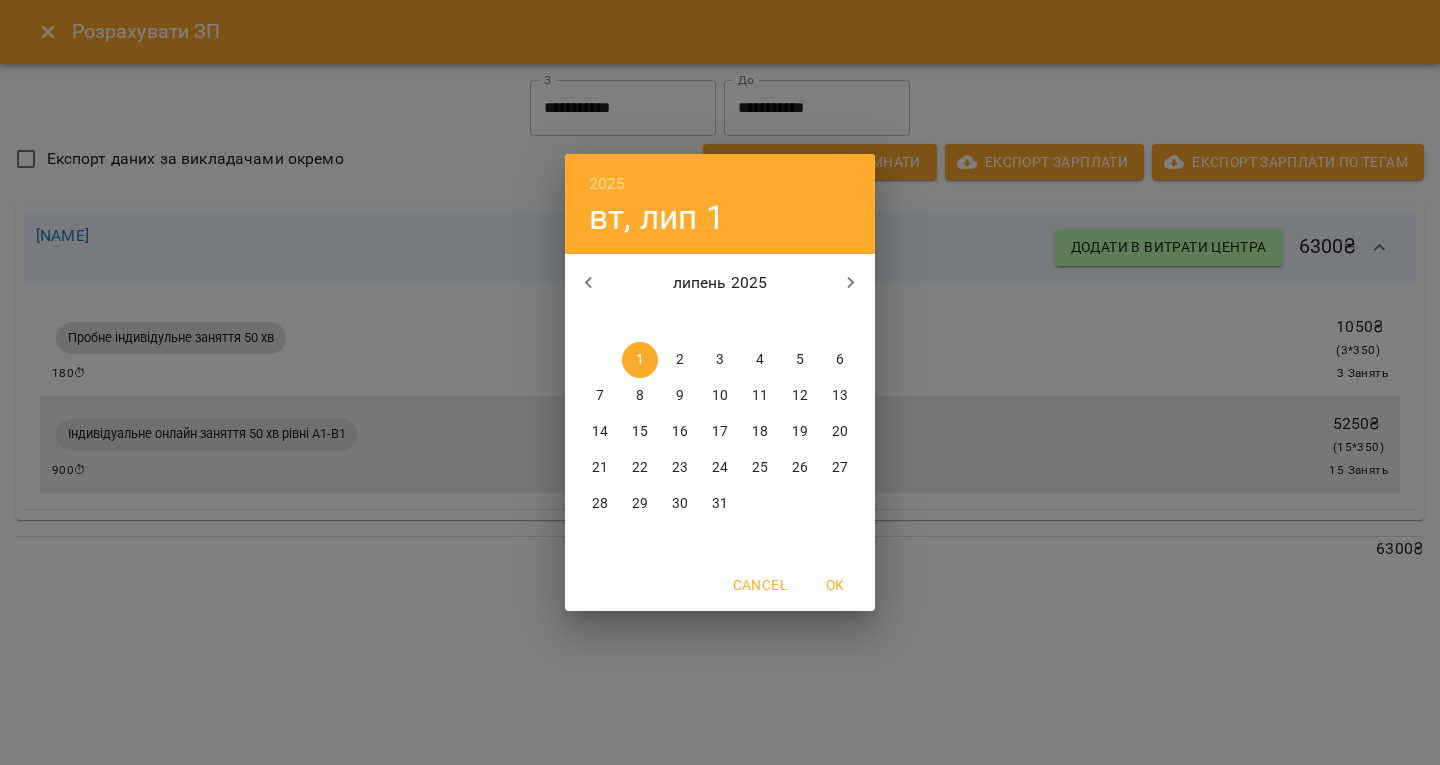 click at bounding box center [851, 283] 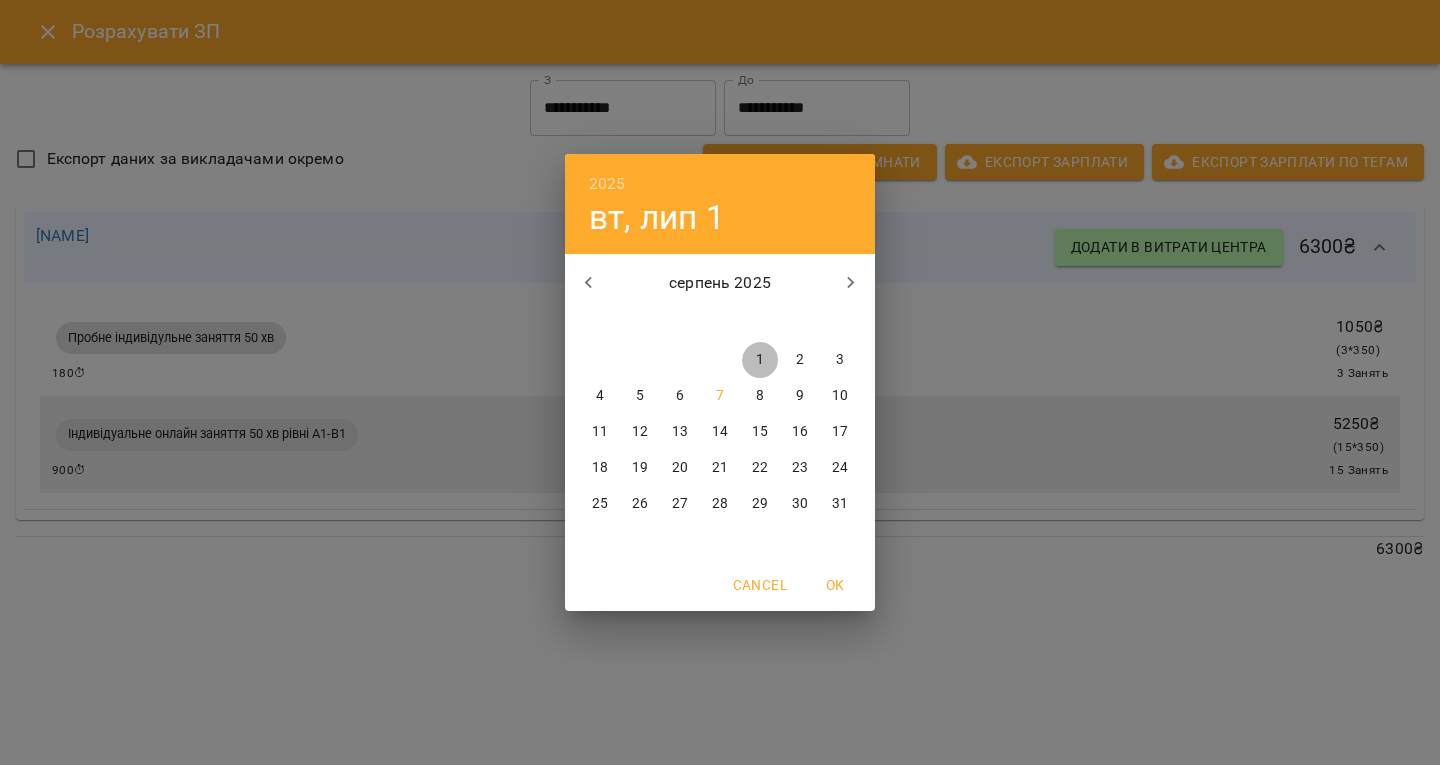 click on "1" at bounding box center [760, 360] 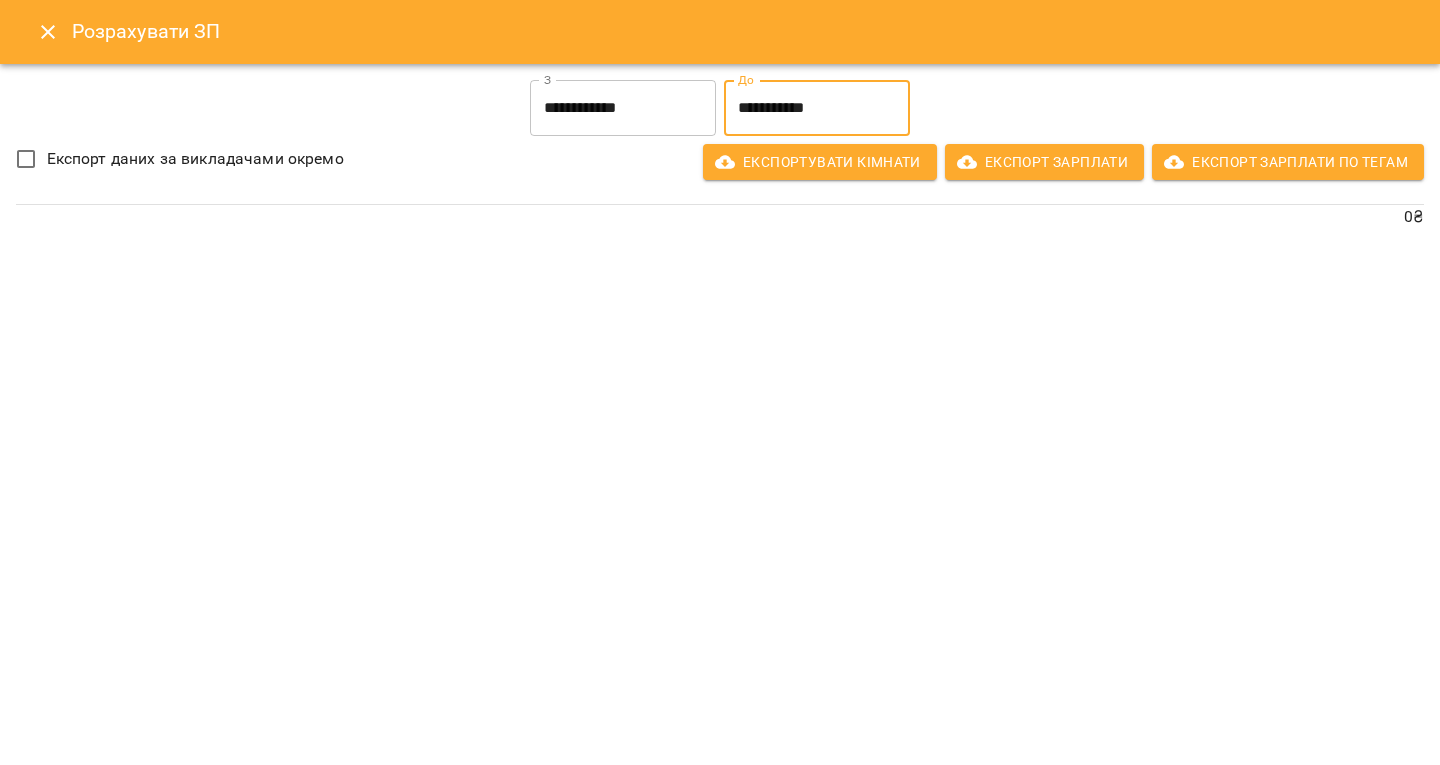 click on "**********" at bounding box center (817, 108) 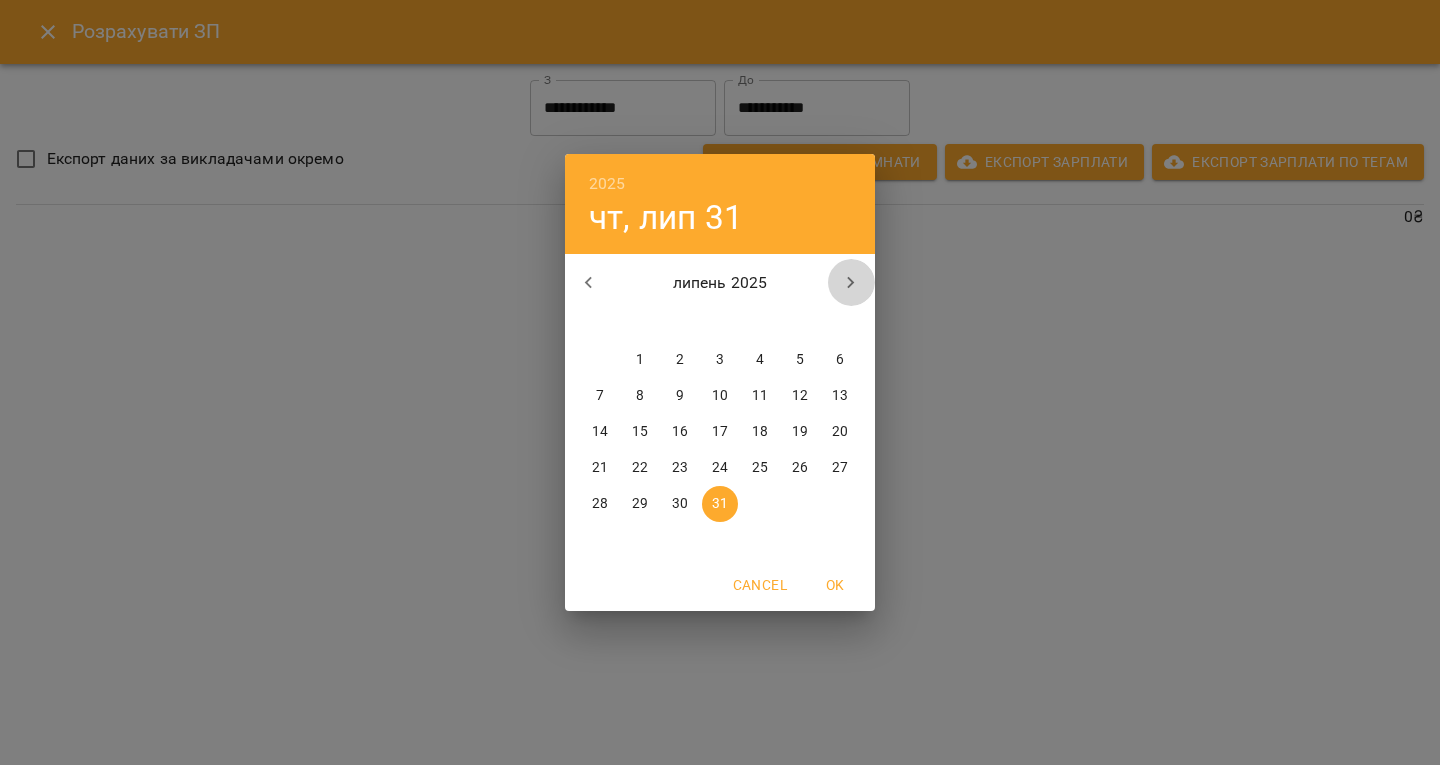 click 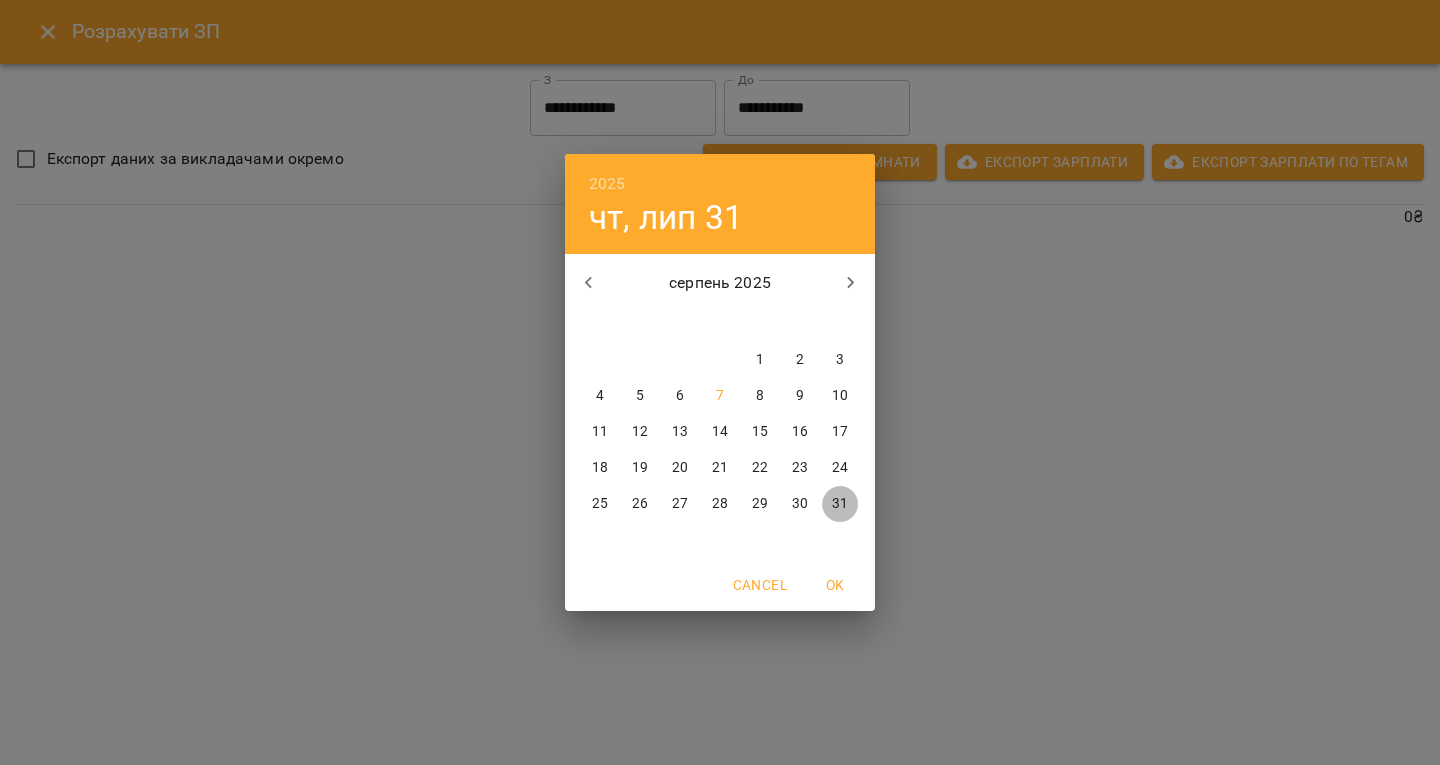 click on "31" at bounding box center [840, 504] 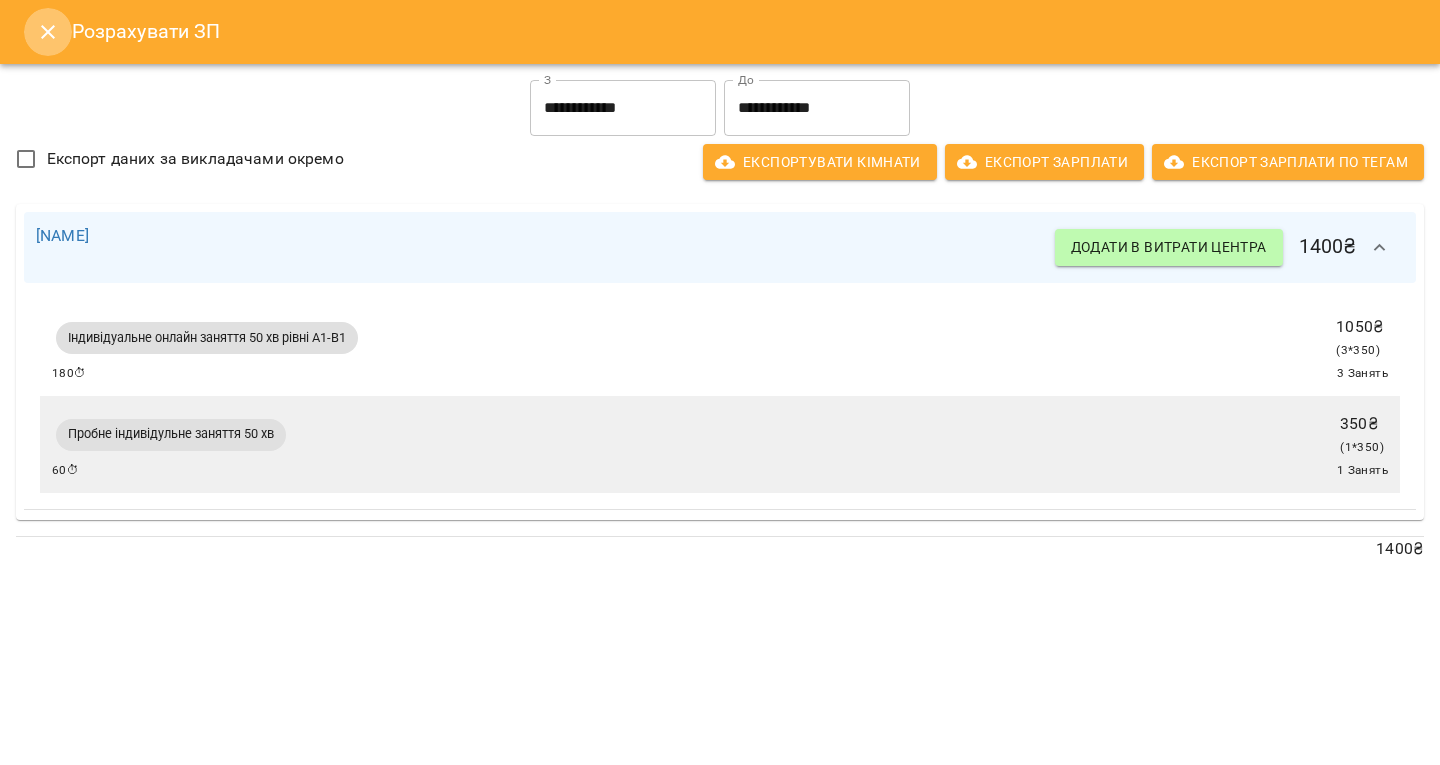click 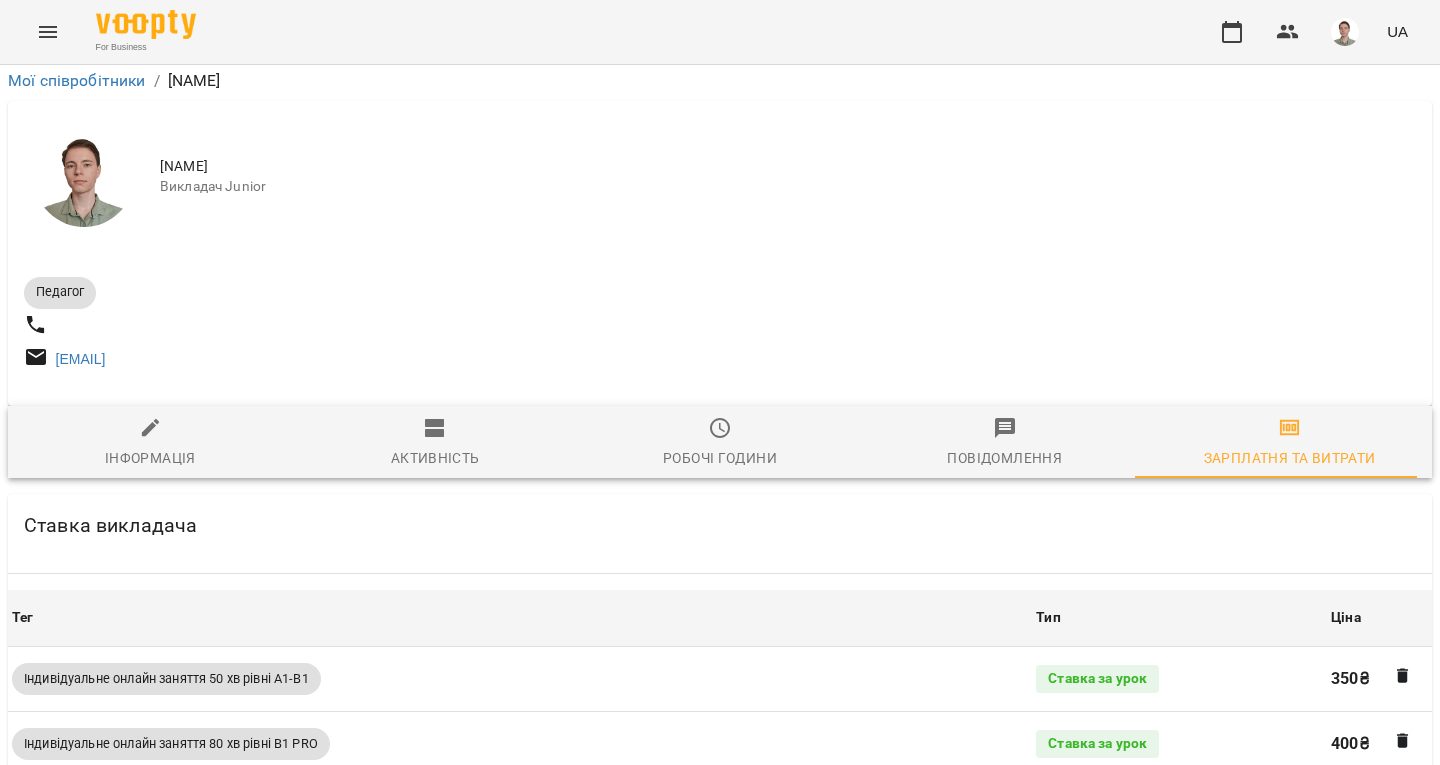 scroll, scrollTop: 0, scrollLeft: 0, axis: both 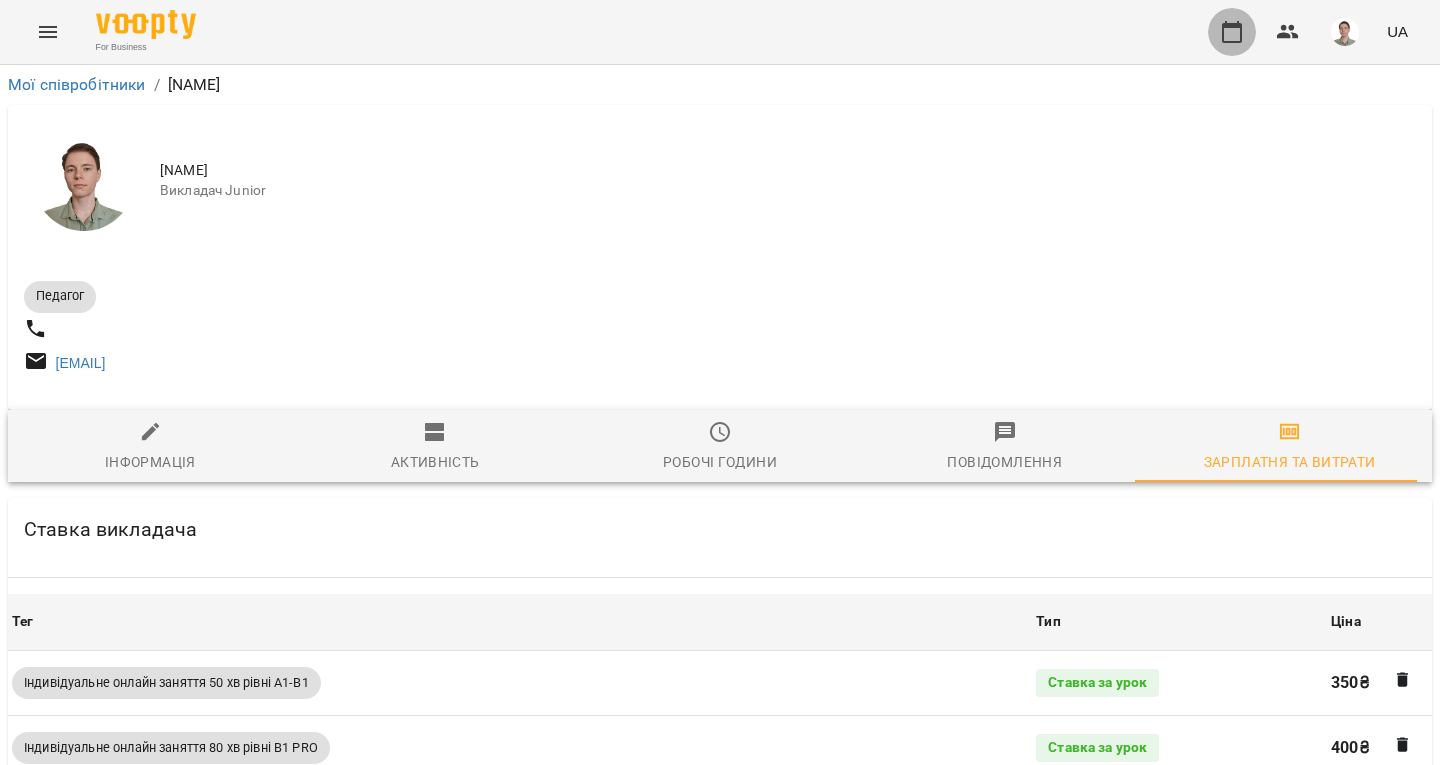 click 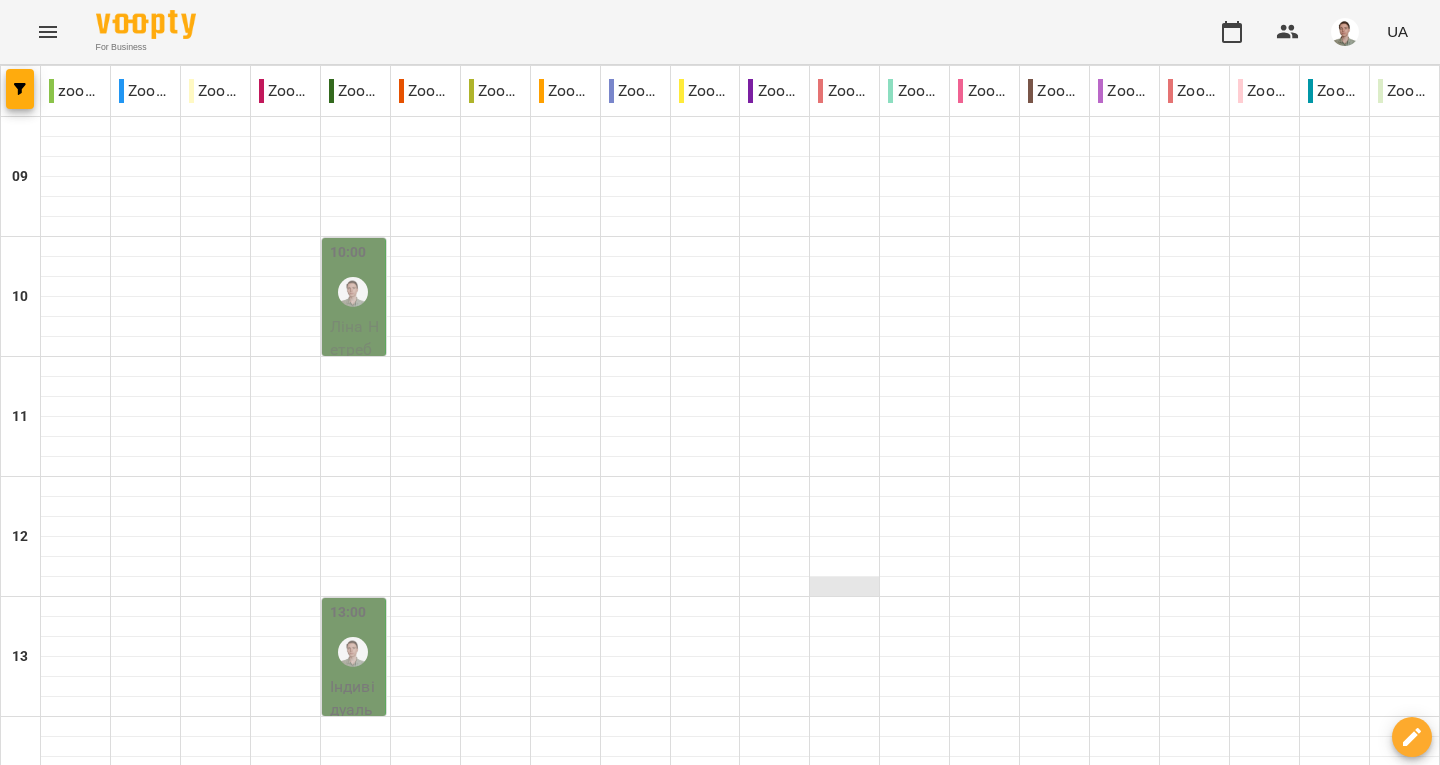 scroll, scrollTop: 0, scrollLeft: 0, axis: both 